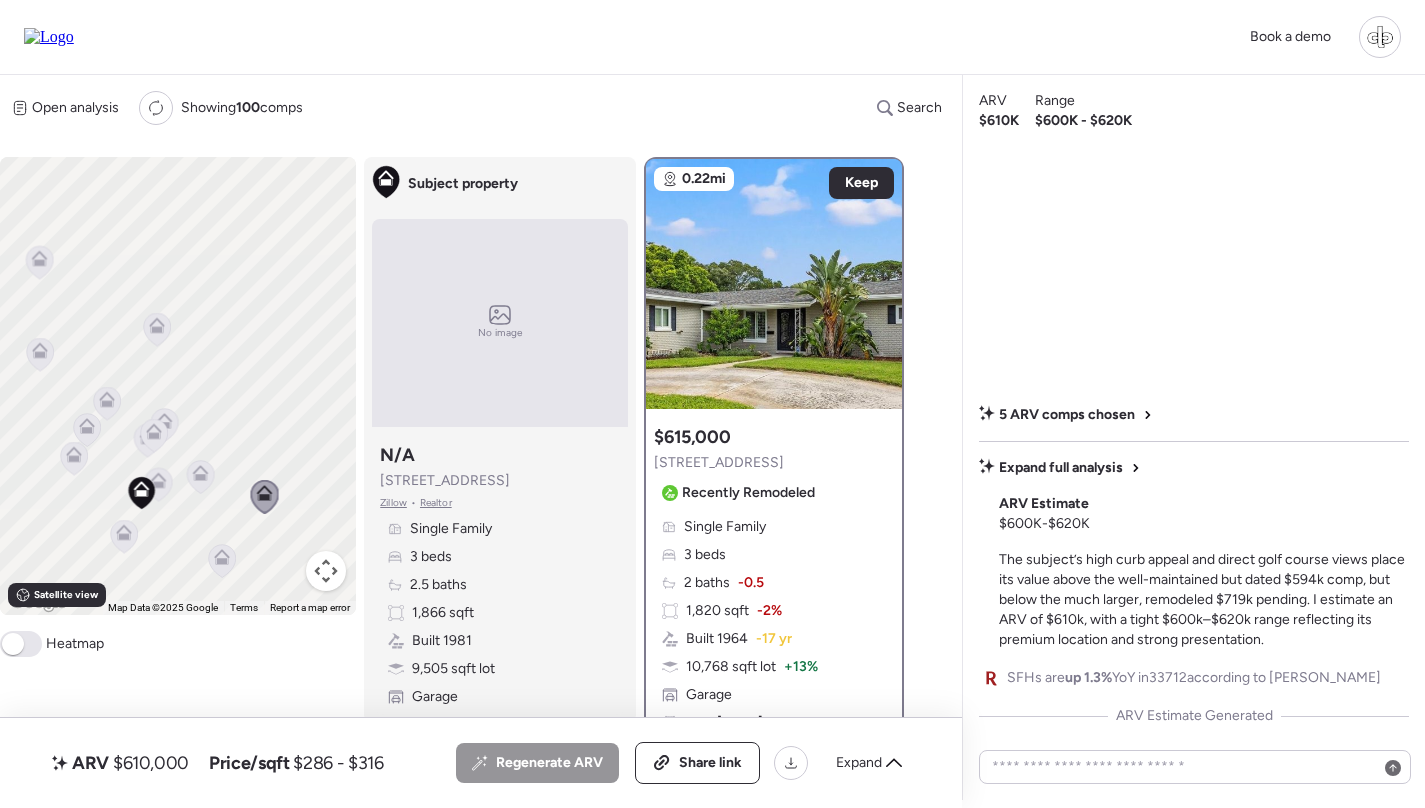 scroll, scrollTop: 0, scrollLeft: 0, axis: both 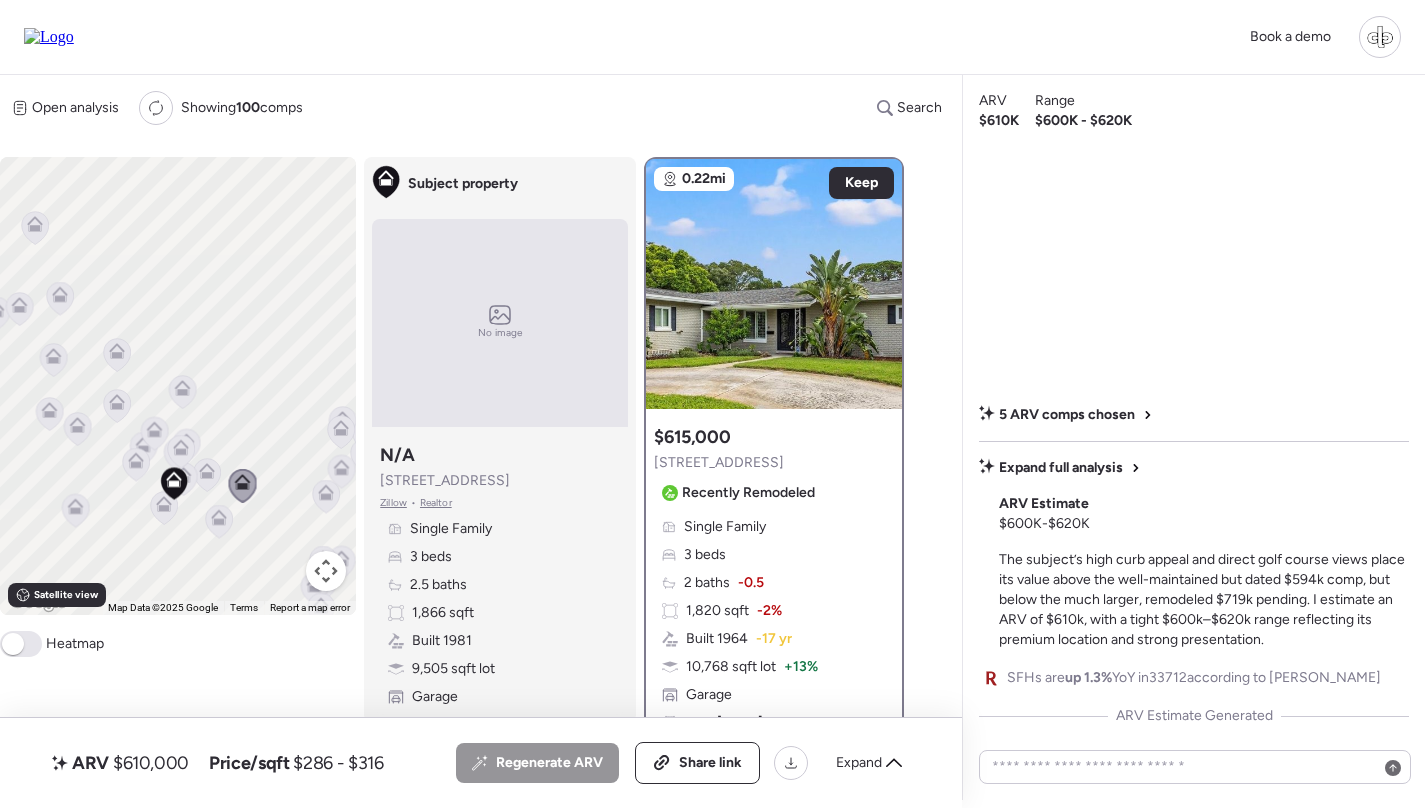 click on "Subject property No image Subject property N/A [STREET_ADDRESS] • Realtor Single Family 3 beds 2.5 baths 1,866 sqft Built 1981 9,505 sqft lot Garage" at bounding box center [500, 440] 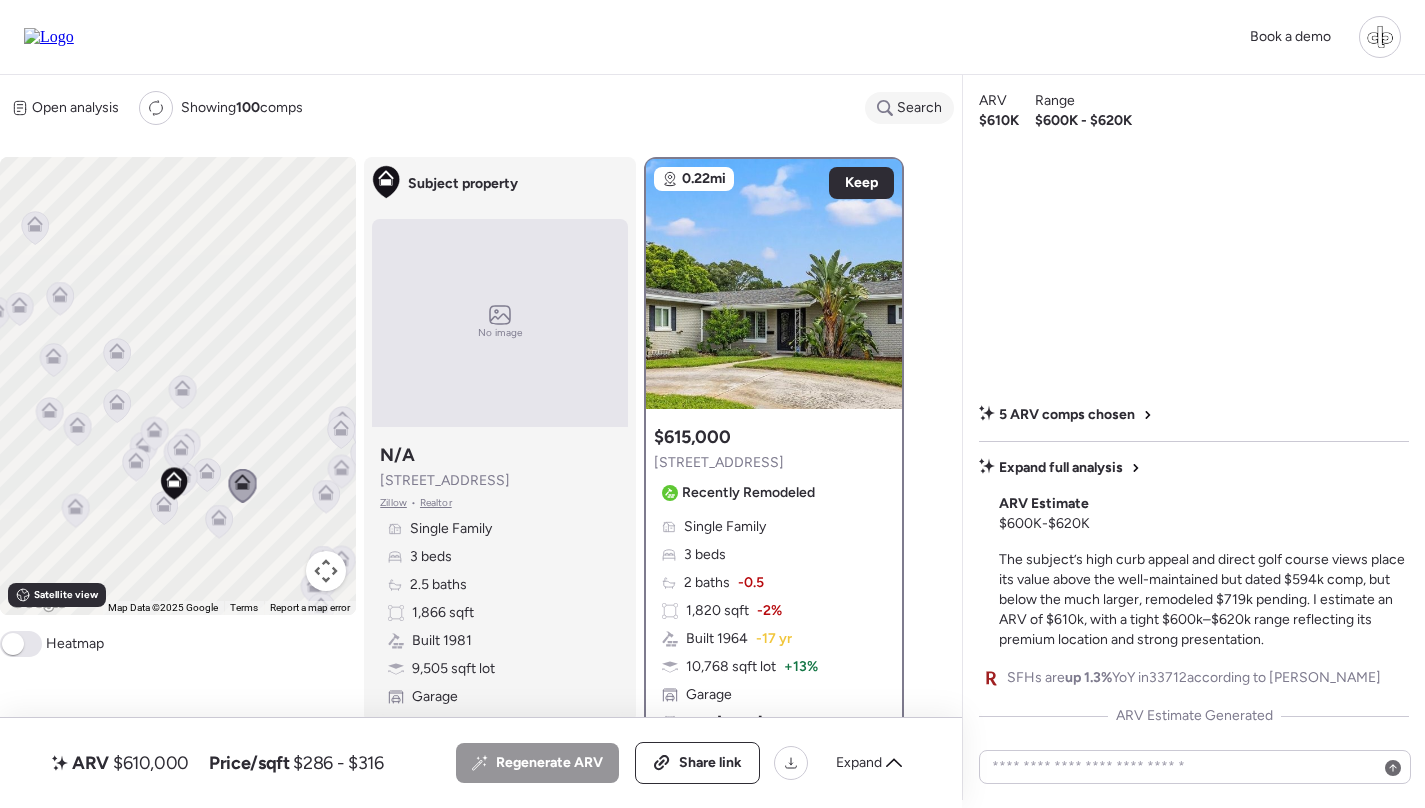 click on "Search" at bounding box center [919, 108] 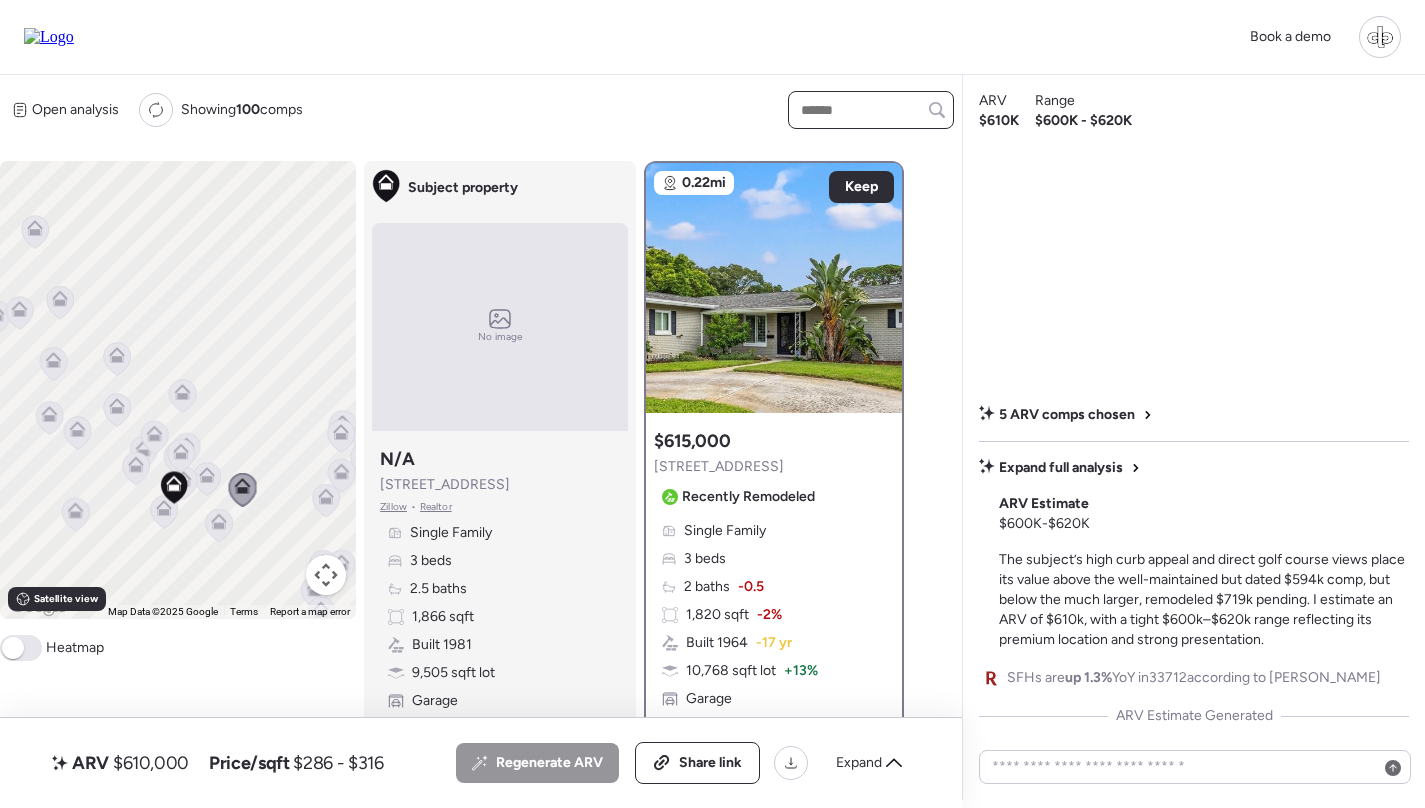 click at bounding box center [871, 110] 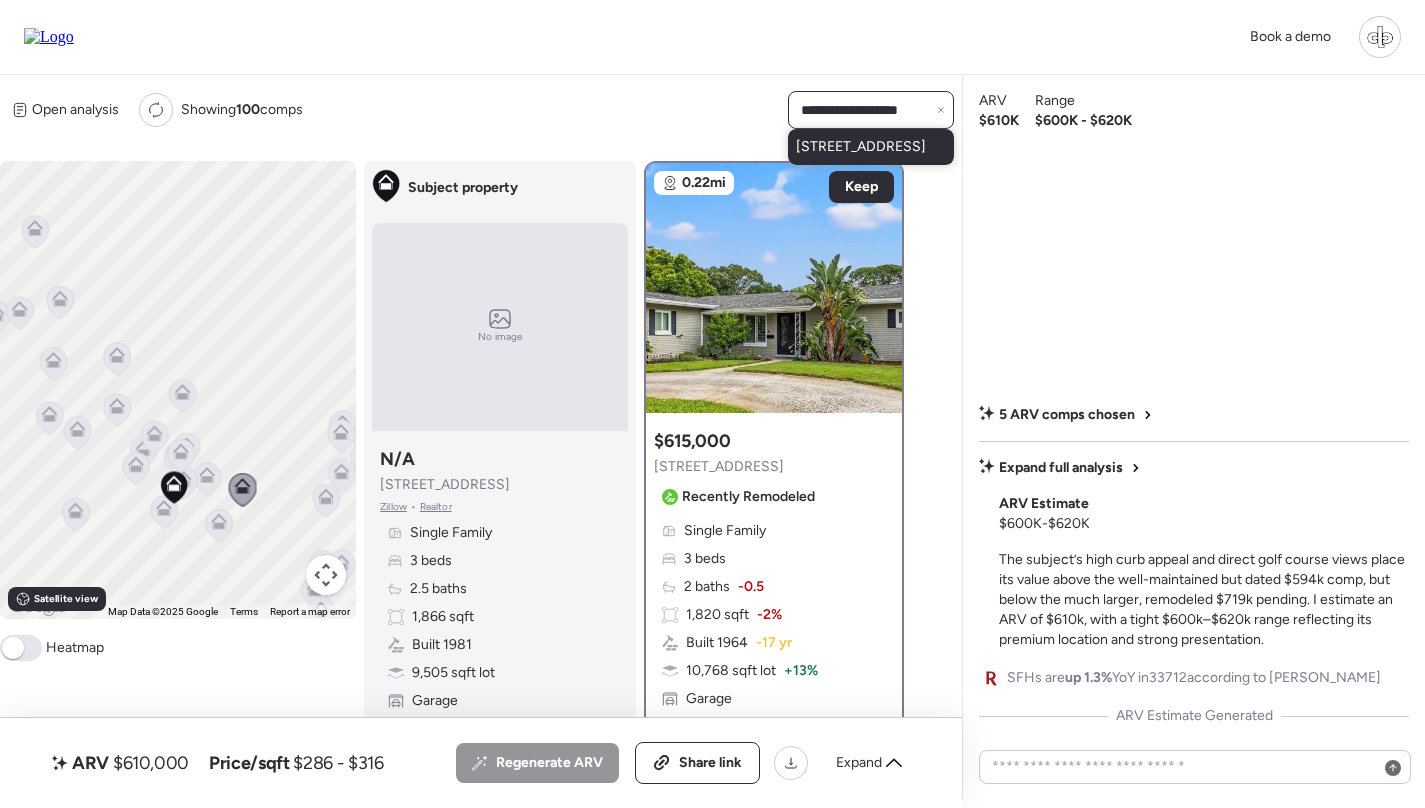 type on "**********" 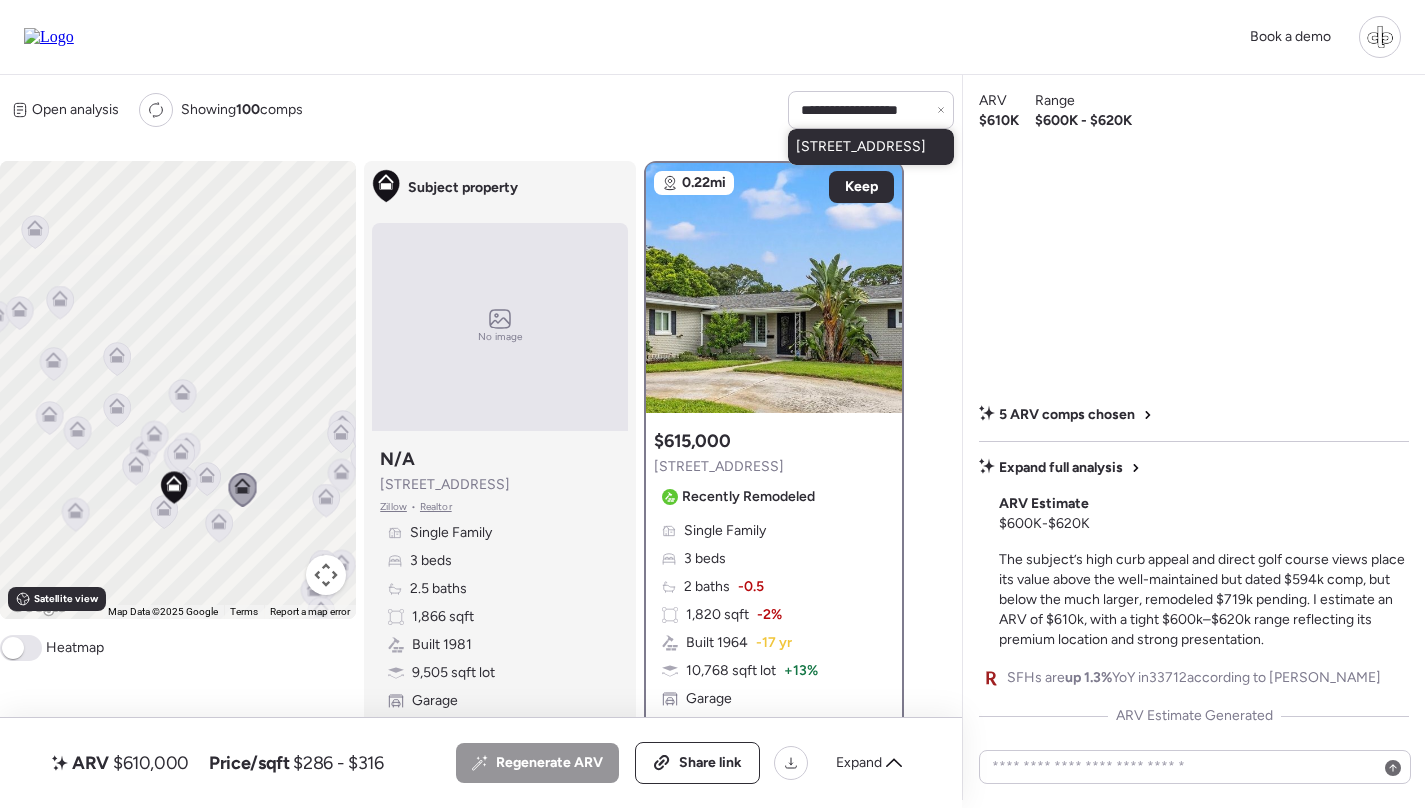 click on "[STREET_ADDRESS]" at bounding box center [861, 147] 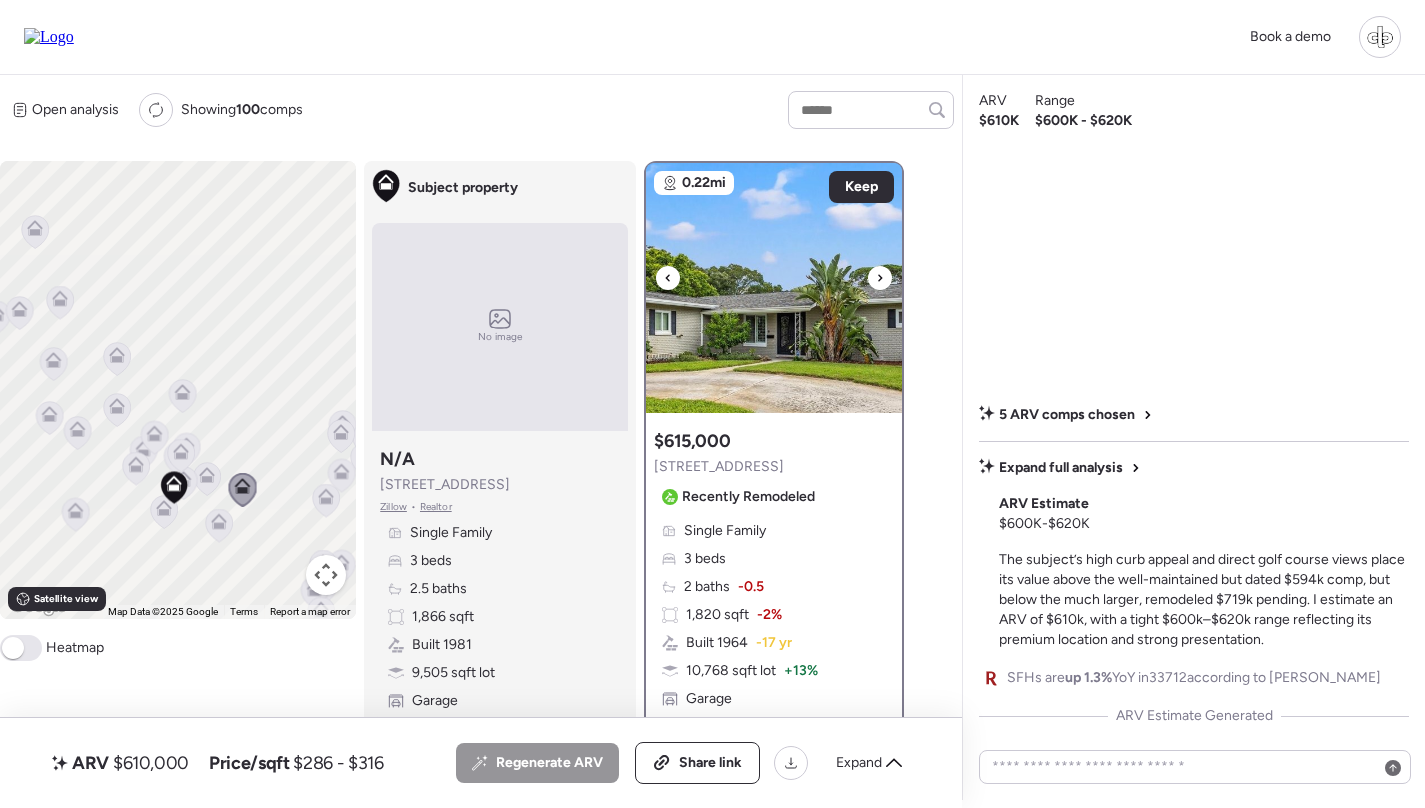 scroll, scrollTop: 0, scrollLeft: 0, axis: both 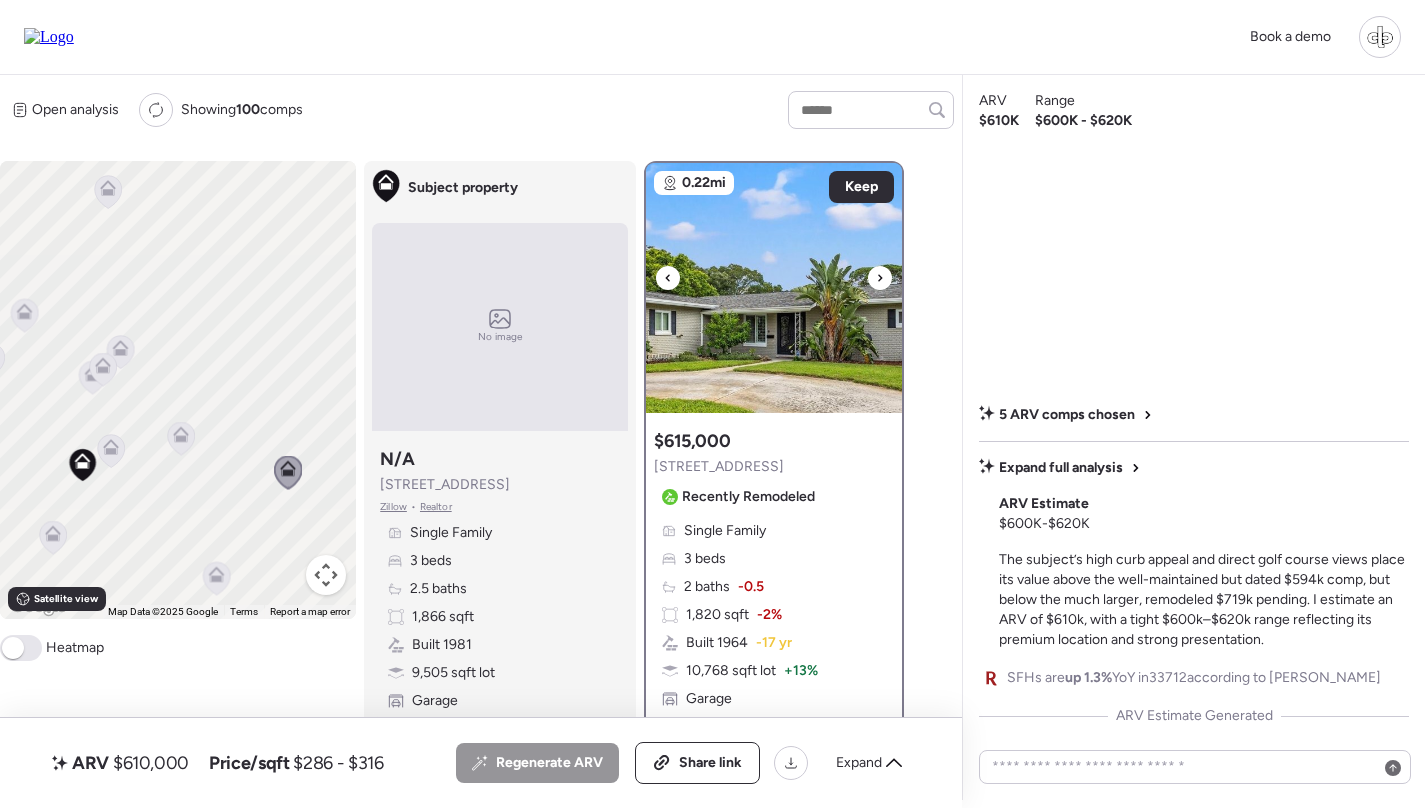 click at bounding box center (774, 288) 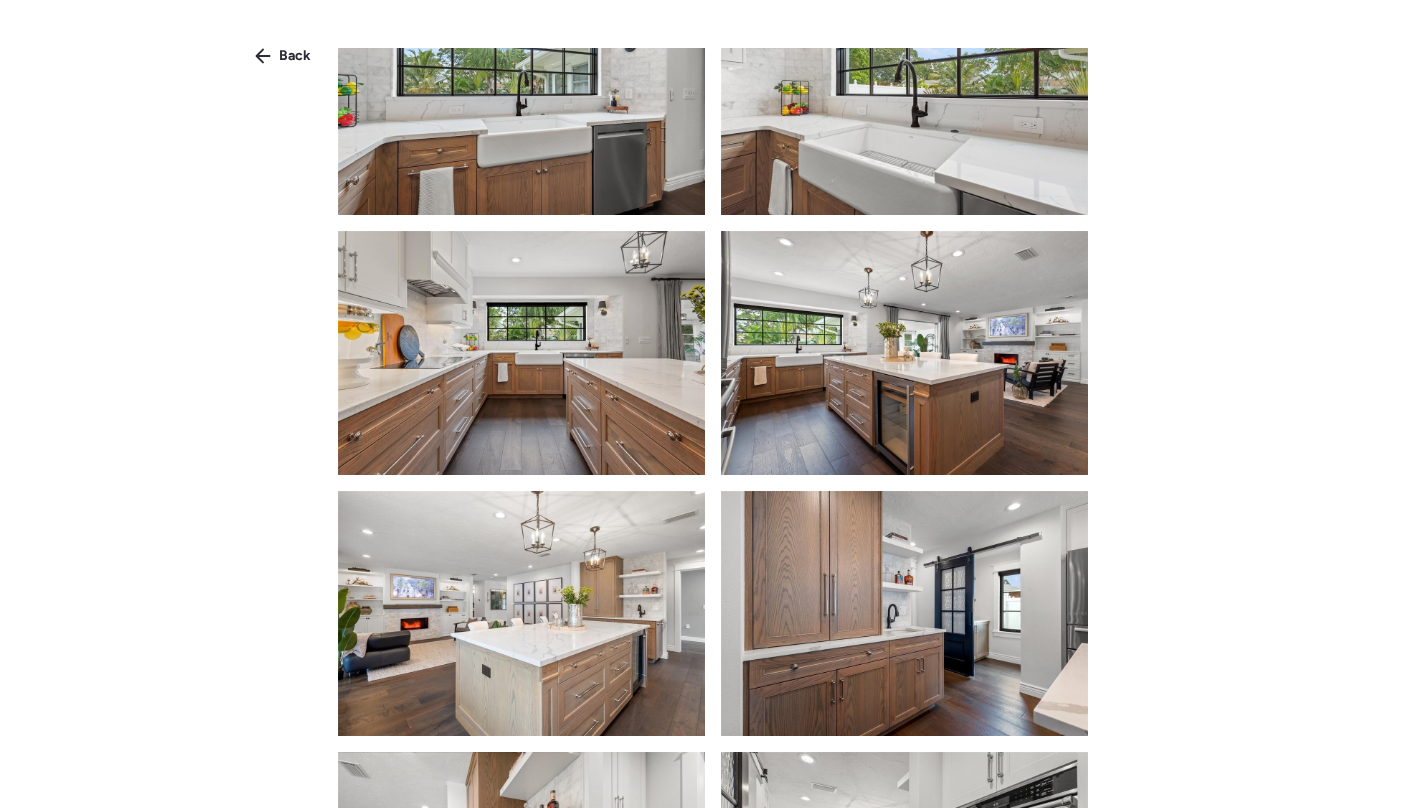 scroll, scrollTop: 1200, scrollLeft: 0, axis: vertical 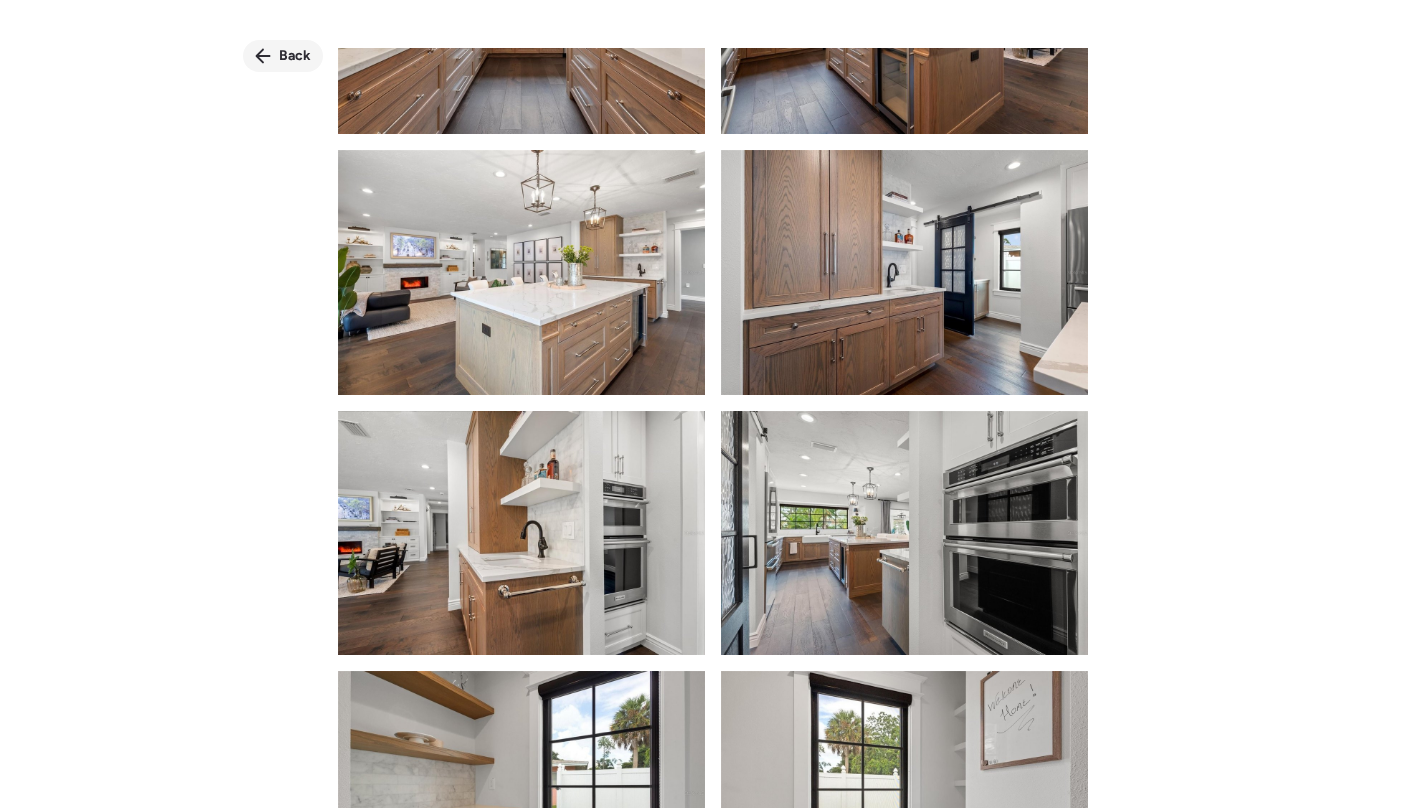 click on "Back" at bounding box center (295, 56) 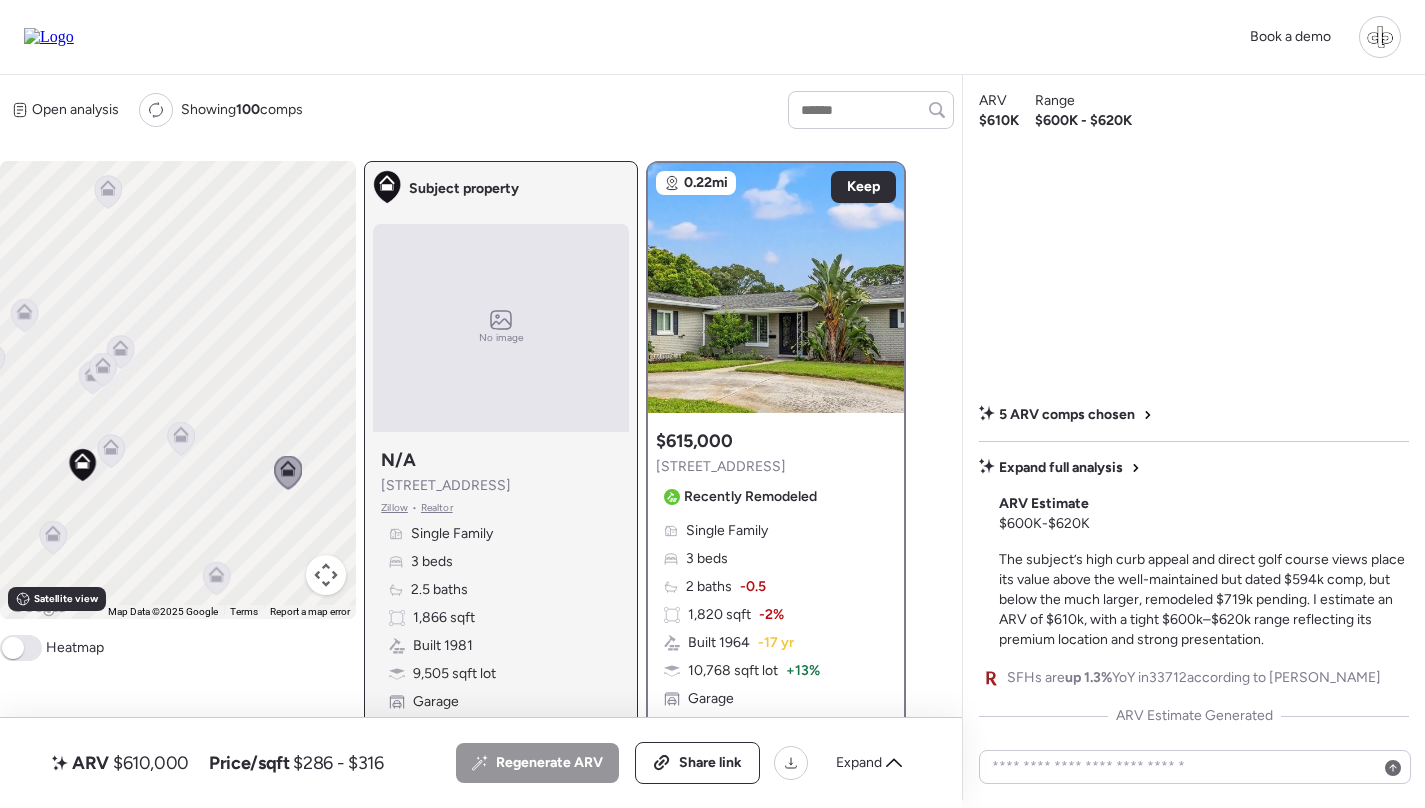 click 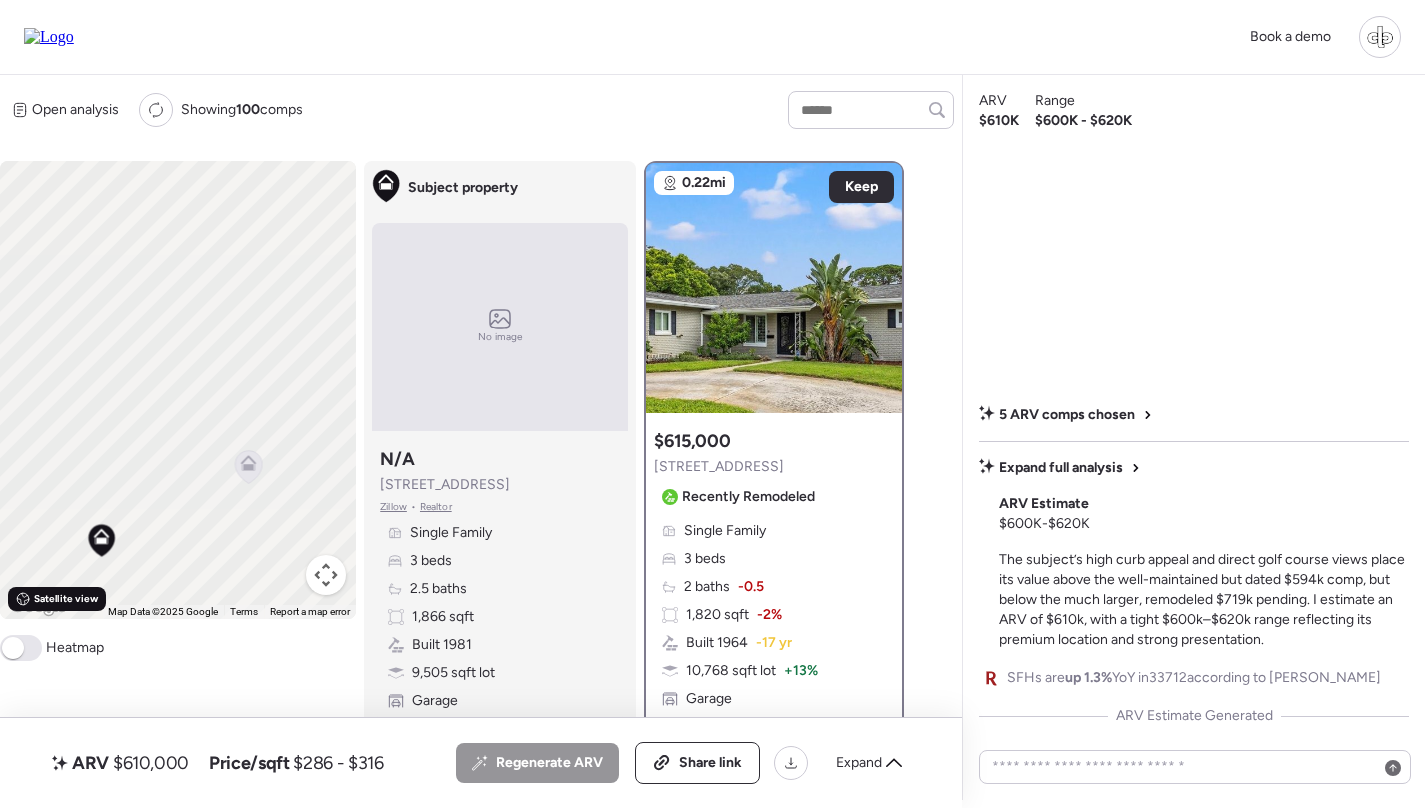 click on "Satellite view" at bounding box center [66, 599] 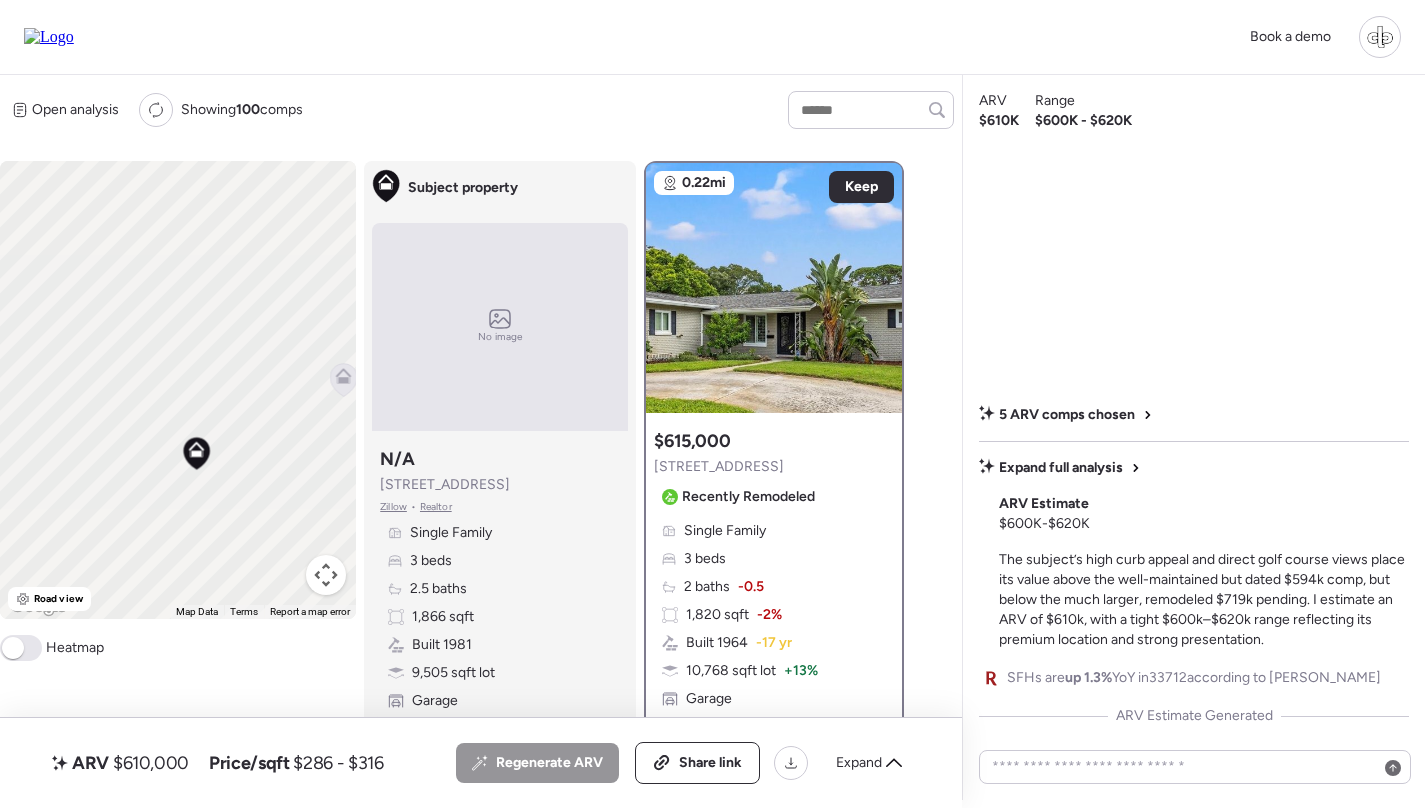 drag, startPoint x: 123, startPoint y: 463, endPoint x: 224, endPoint y: 370, distance: 137.2953 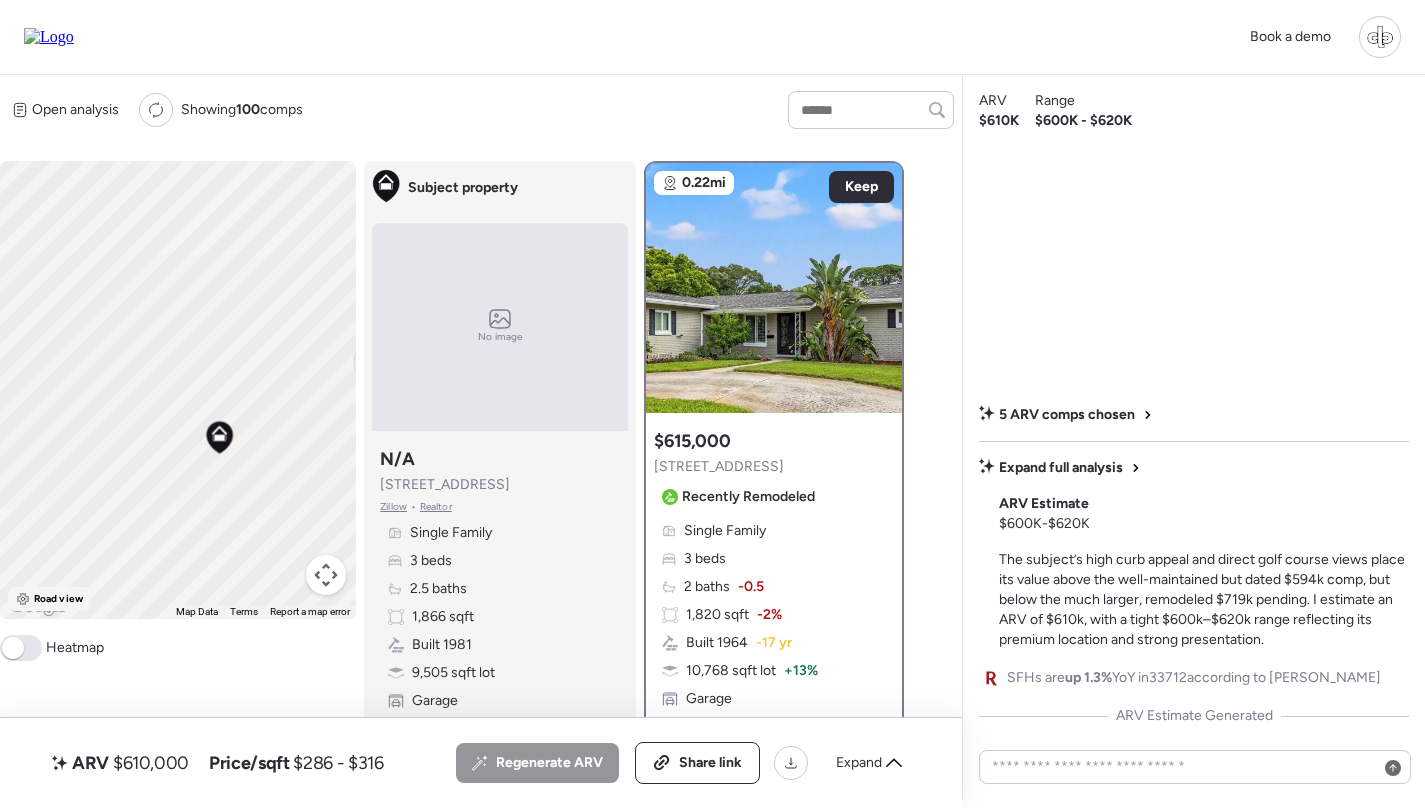 click on "Road view" at bounding box center [58, 599] 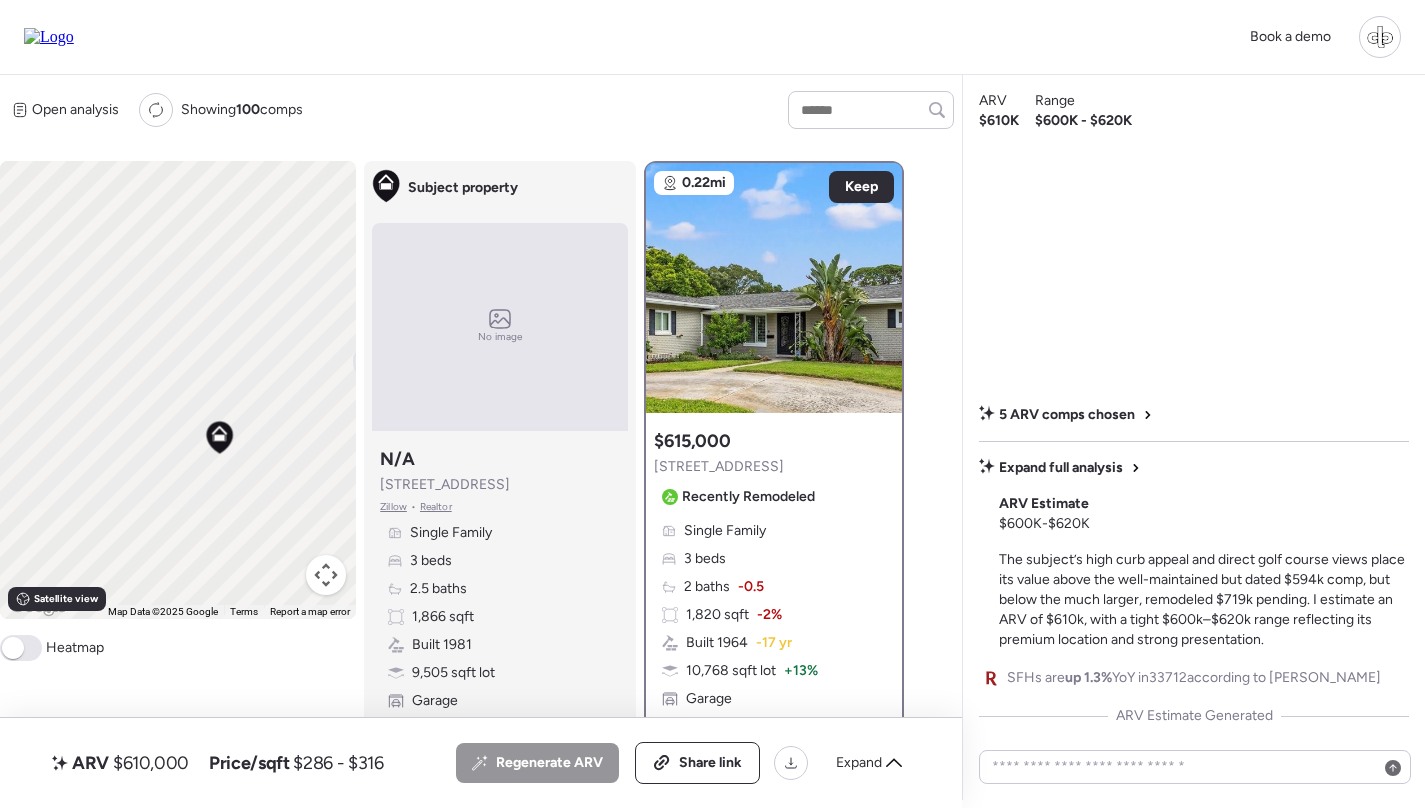 click on "Open analysis Re-run report Showing  100  comps Comps list Analysis To activate drag with keyboard, press Alt + Enter. Once in keyboard drag state, use the arrow keys to move the marker. To complete the drag, press the Enter key. To cancel, press Escape. Keyboard shortcuts Map Data Map Data ©2025 Google Map data ©2025 Google 20 m  Click to toggle between metric and imperial units Terms Report a map error Satellite view A B+ B B- C+ C C- D Heatmap Subject property No image Subject property N/A [STREET_ADDRESS] • Realtor Single Family 3 beds 2.5 baths 1,866 sqft Built 1981 9,505 sqft lot Garage 0.22mi Keep $615,000 [STREET_ADDRESS] Recently Remodeled Single Family 3 beds 2 baths -0.5 1,820 sqft -2% Built 1964 -17 yr 10,768 sqft lot + 13% Garage Sold   [DATE] Sold Non-flip Non-flip Excellent condition comp, but not remodeled specifically for re-sale. 23 days until sold [DATE] Listed $599,000 23 days until sold [DATE] Sold $615,000 +2.7% above initial list price Disqualifier -" at bounding box center (477, 440) 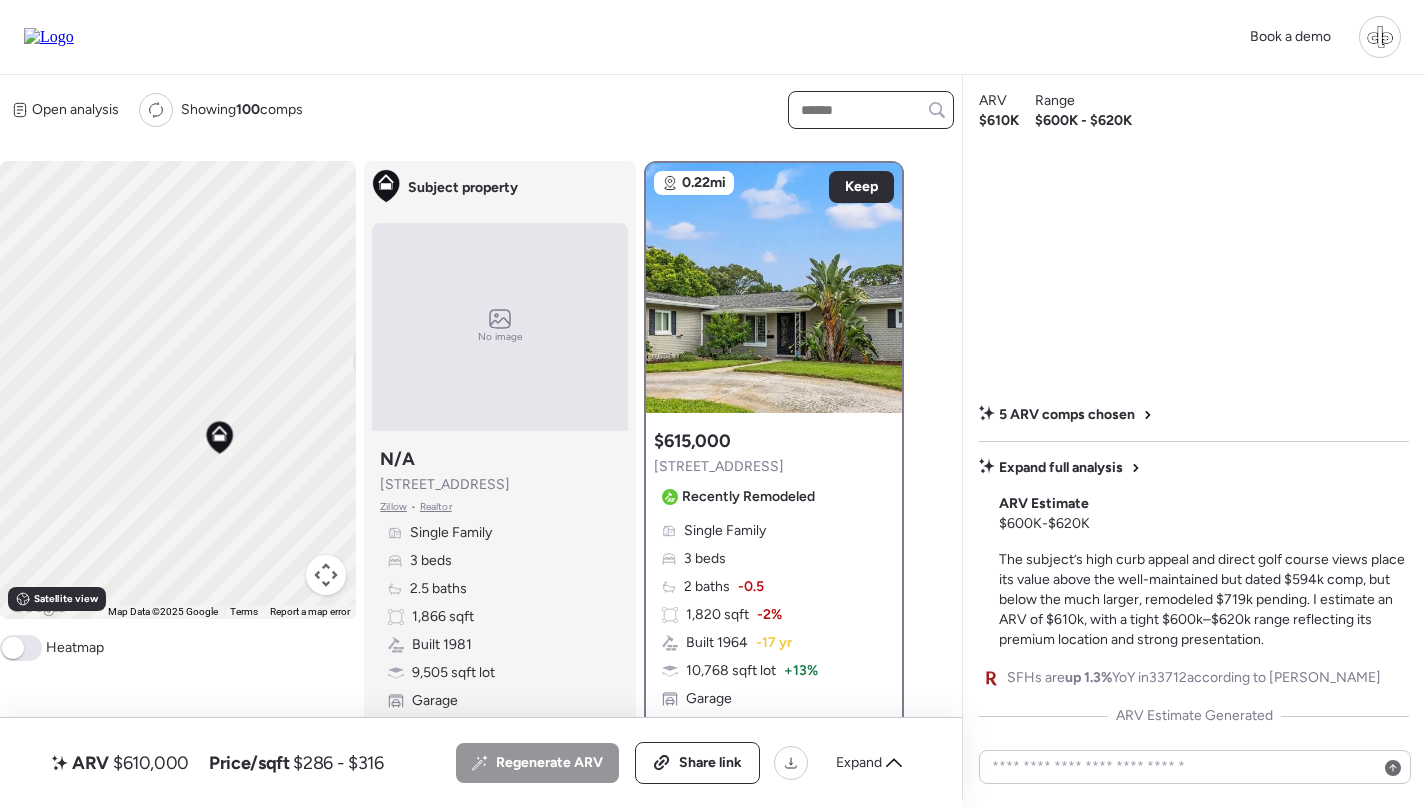 click at bounding box center [871, 110] 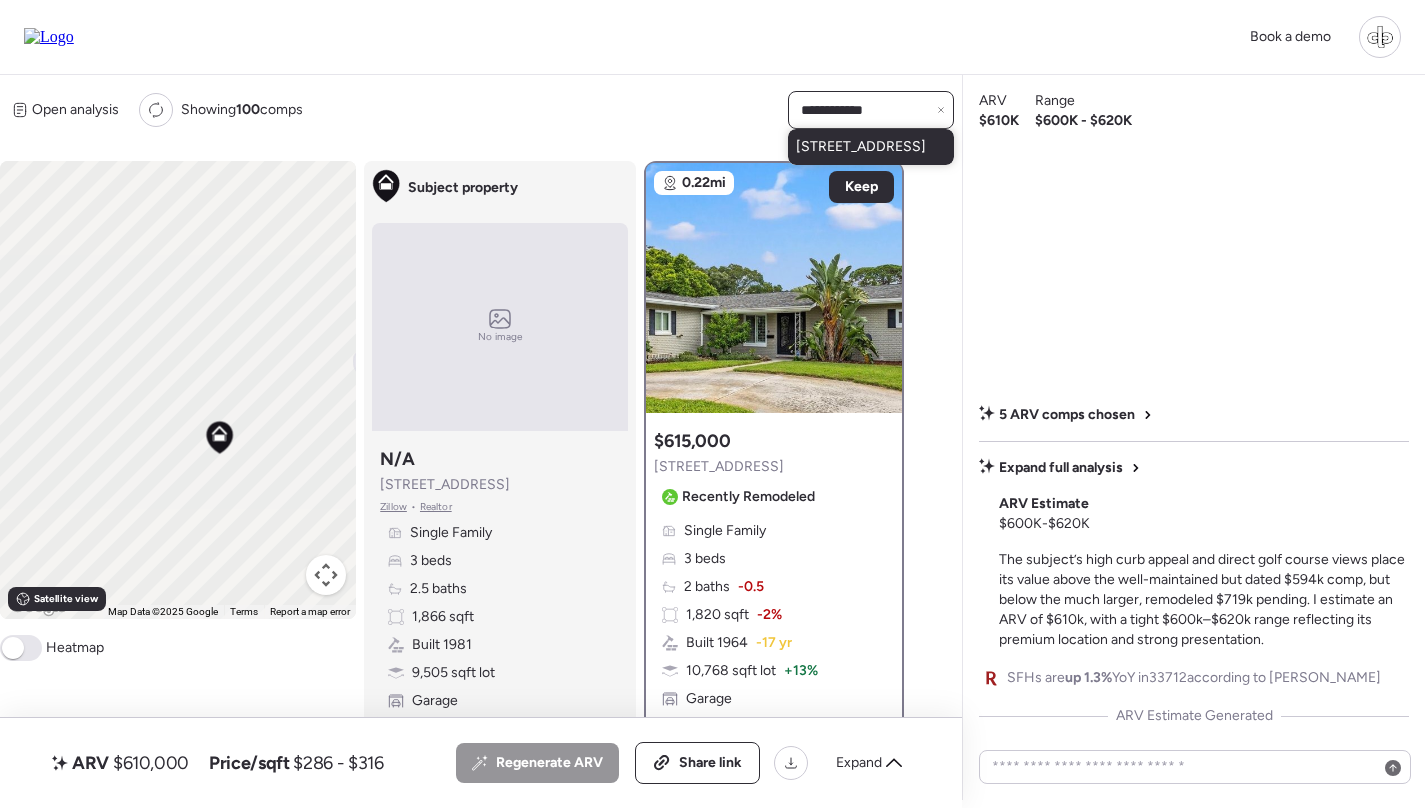 type on "**********" 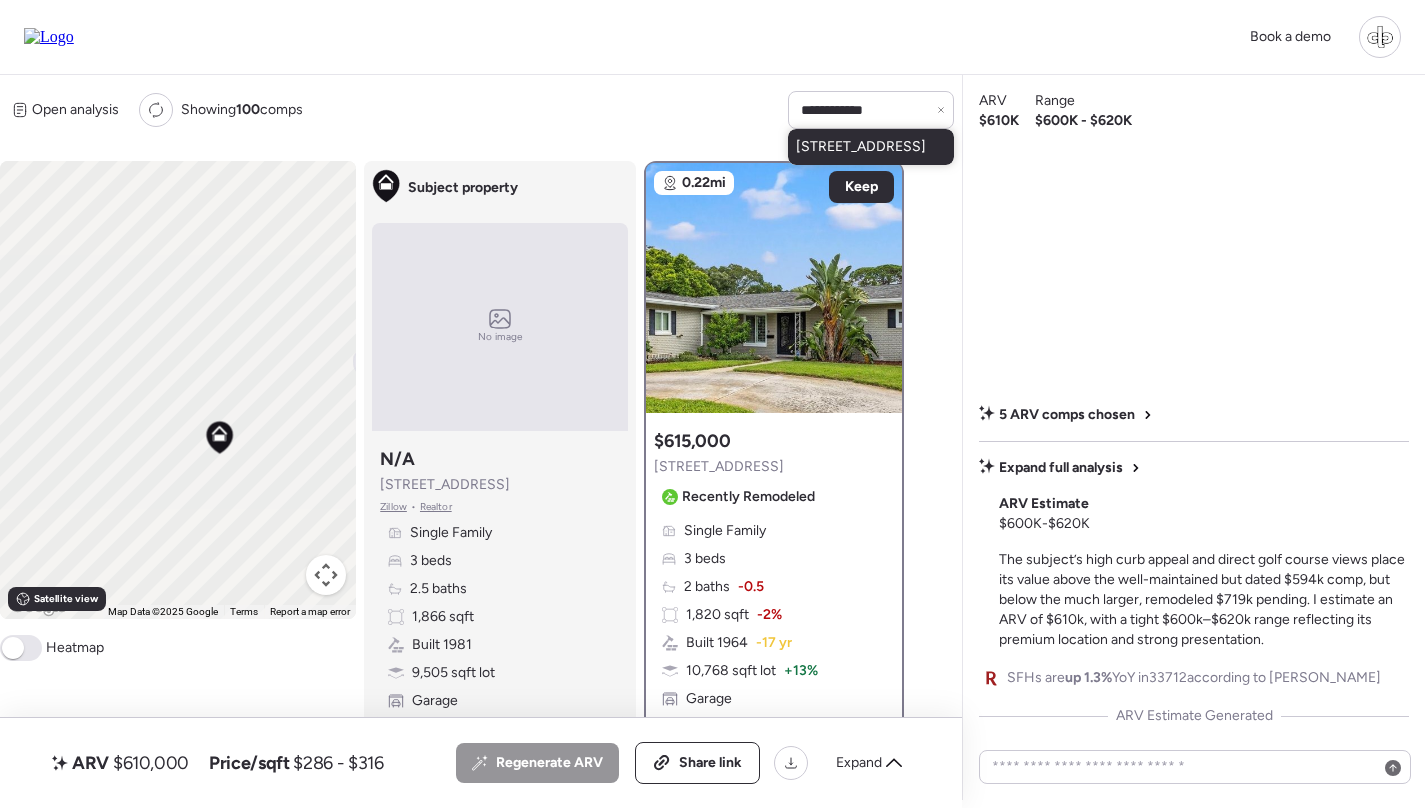 click on "[STREET_ADDRESS]" at bounding box center (861, 147) 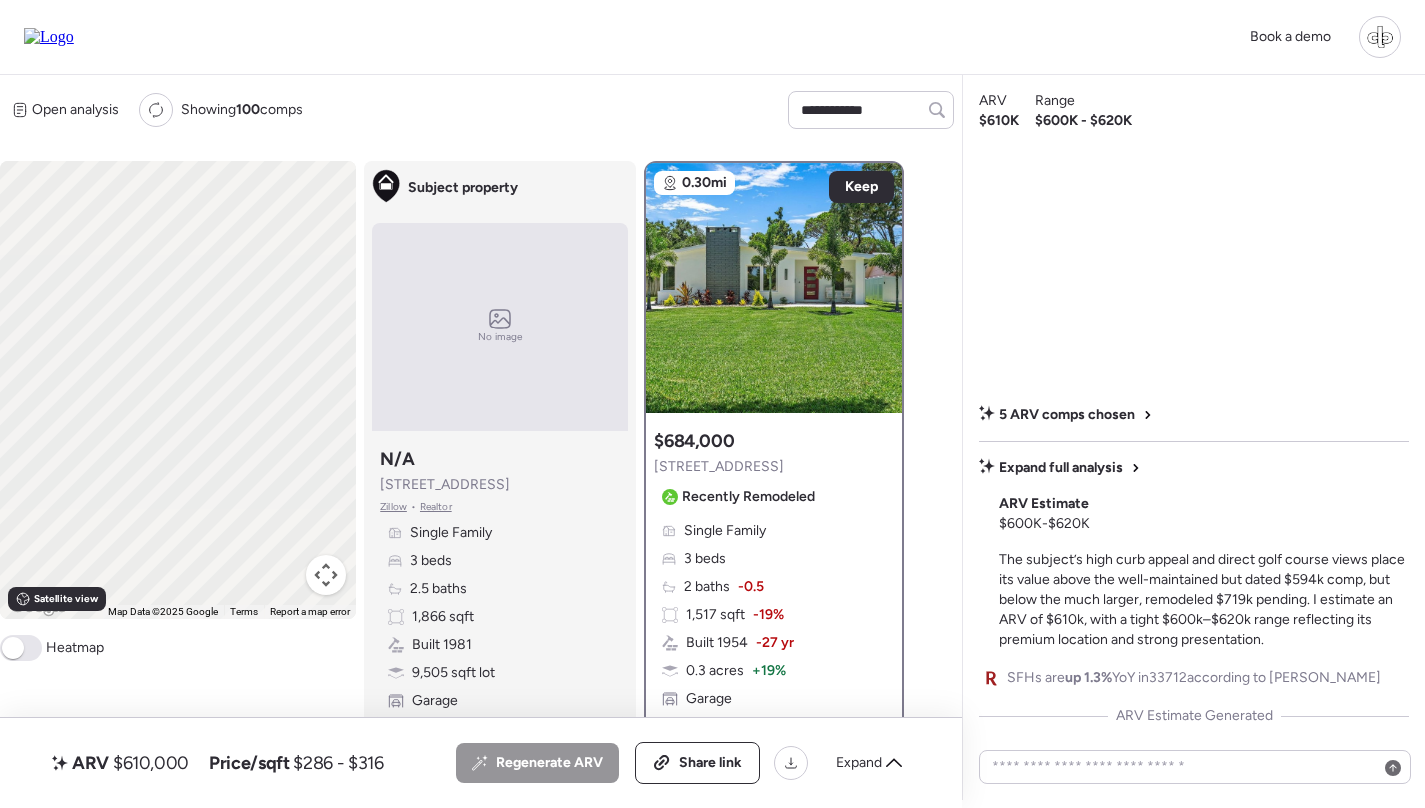 type 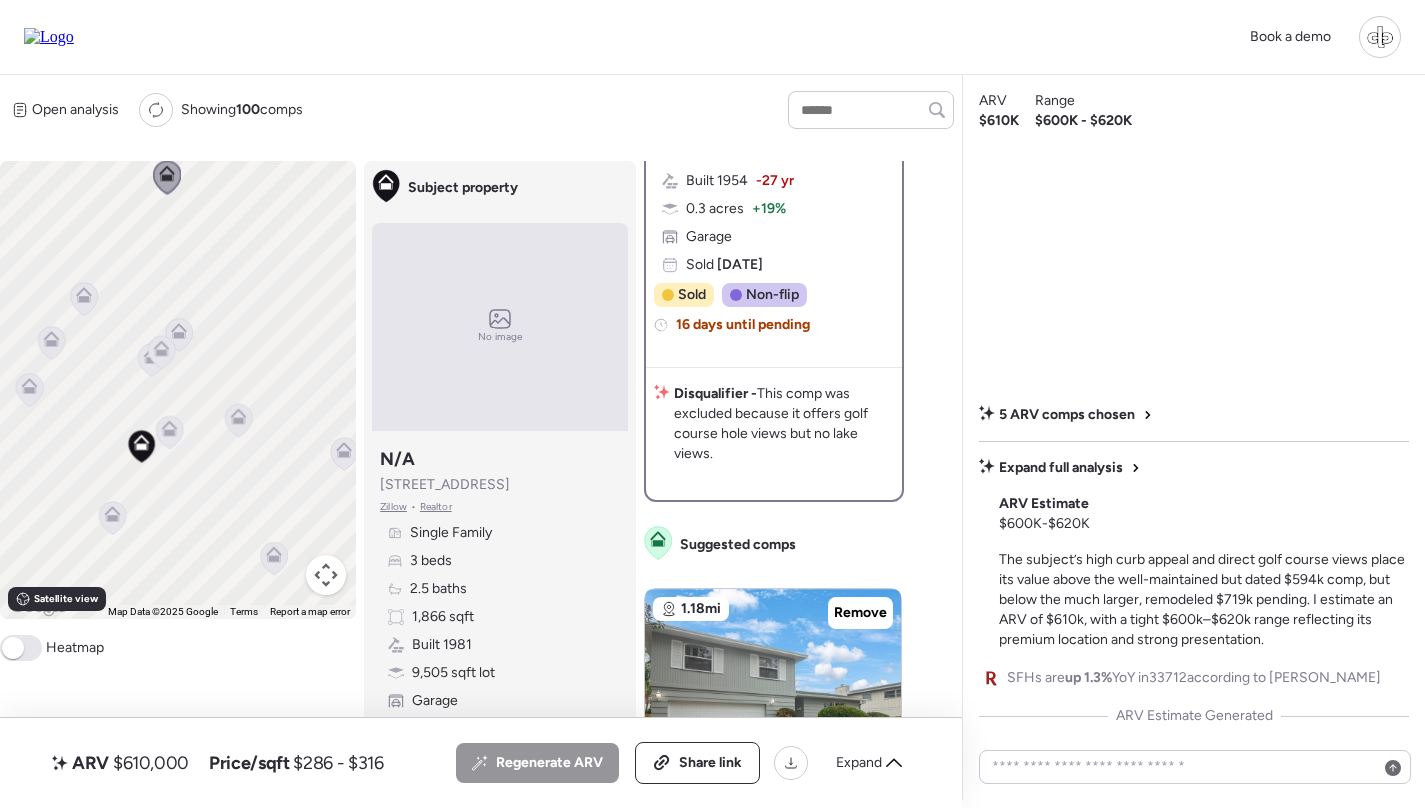 scroll, scrollTop: 56, scrollLeft: 0, axis: vertical 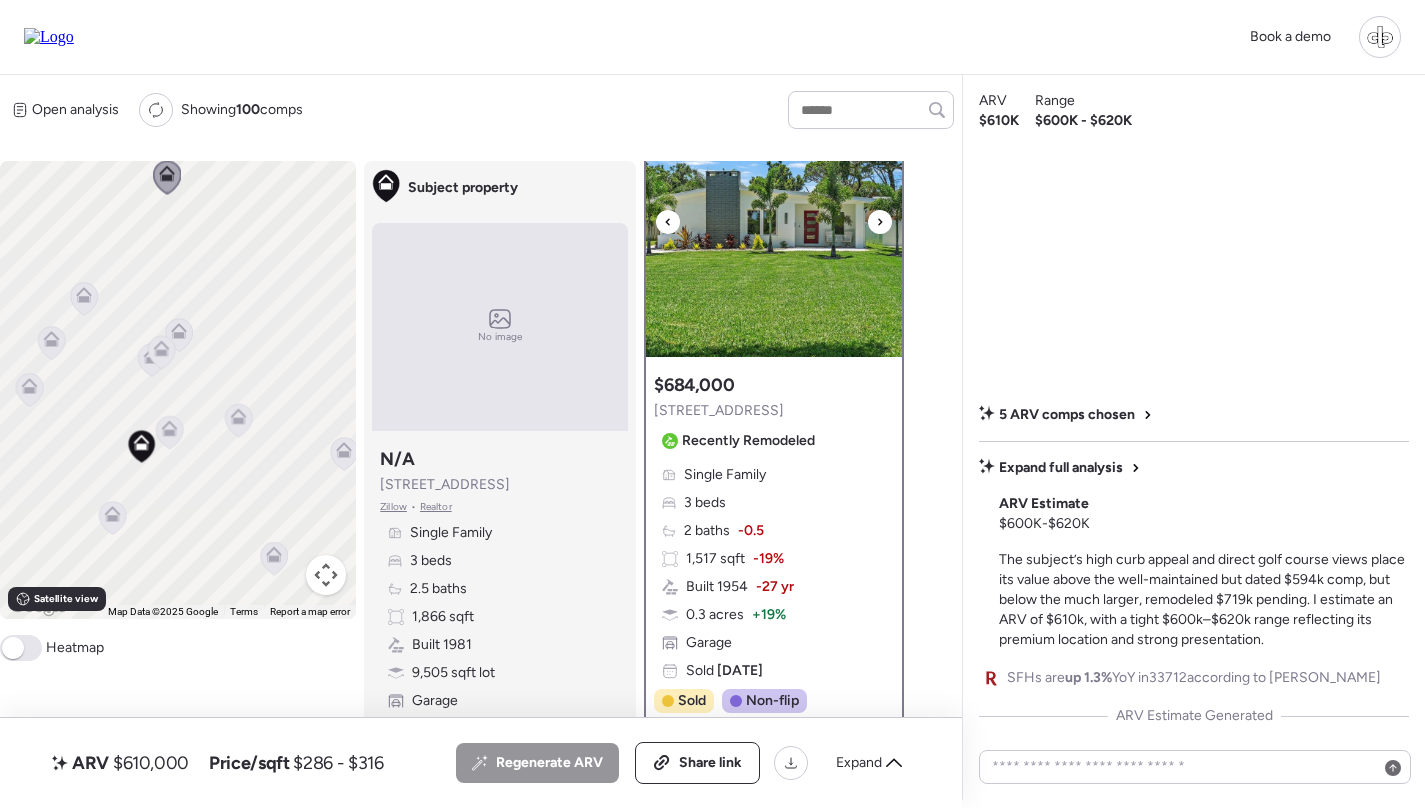 click at bounding box center [774, 232] 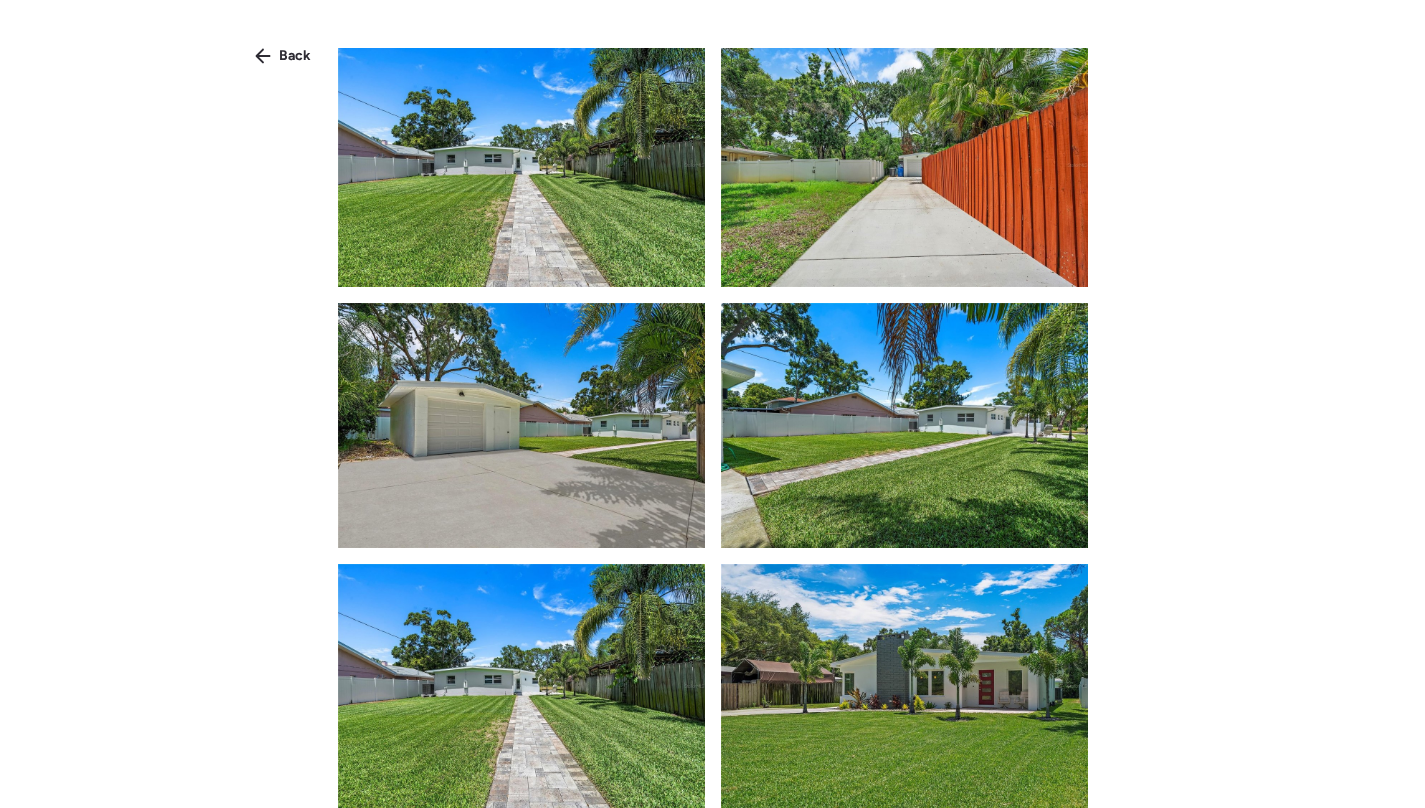 scroll, scrollTop: 4172, scrollLeft: 0, axis: vertical 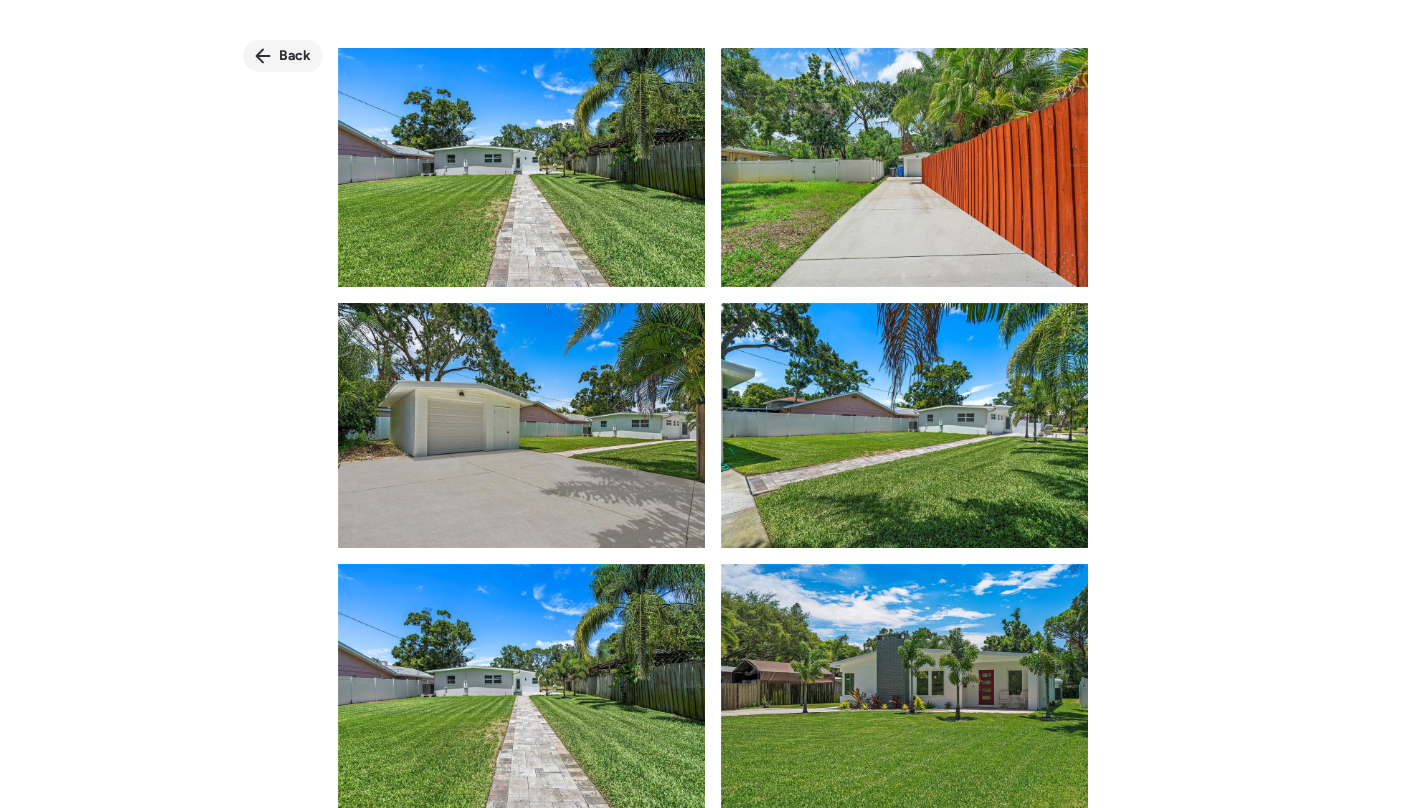 click on "Back" at bounding box center (295, 56) 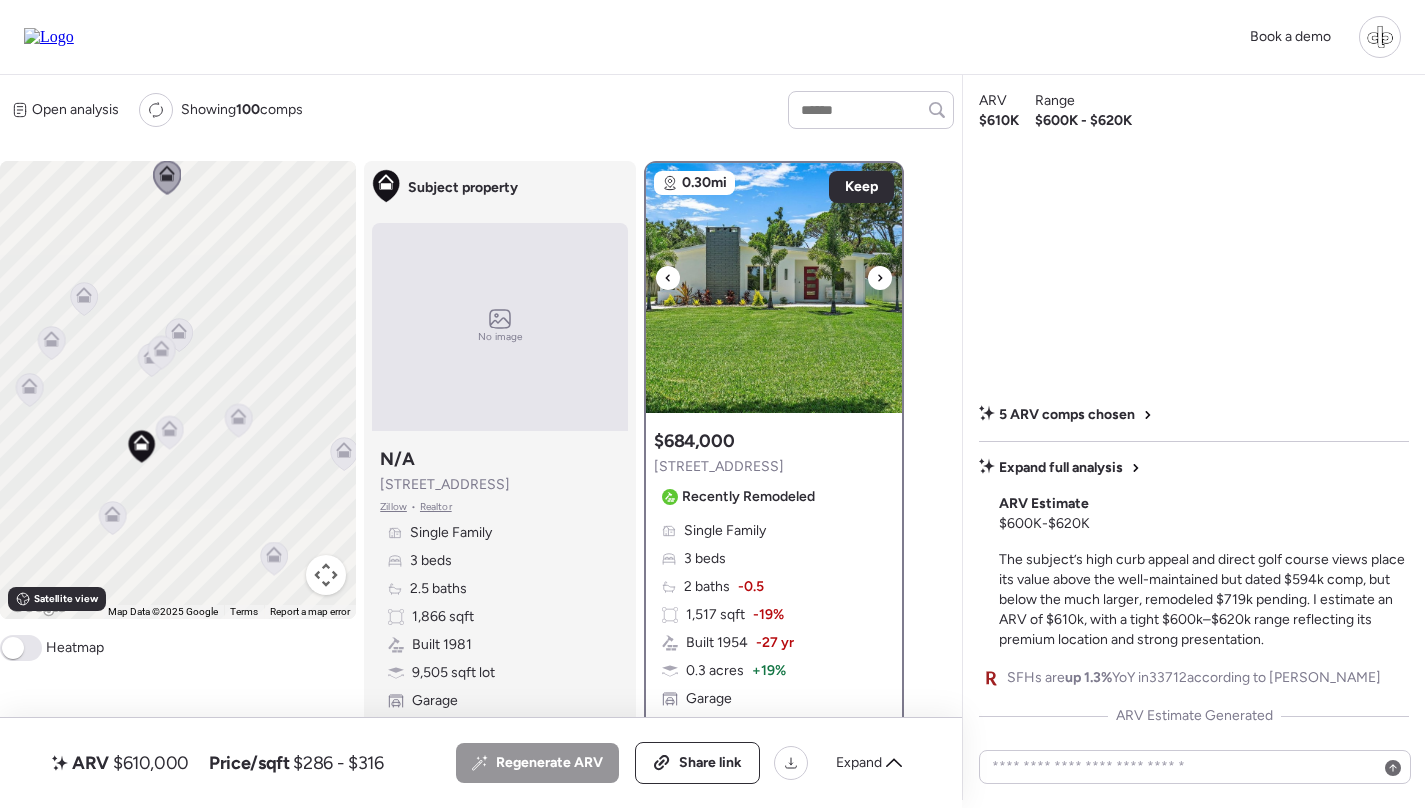 scroll, scrollTop: -2, scrollLeft: 0, axis: vertical 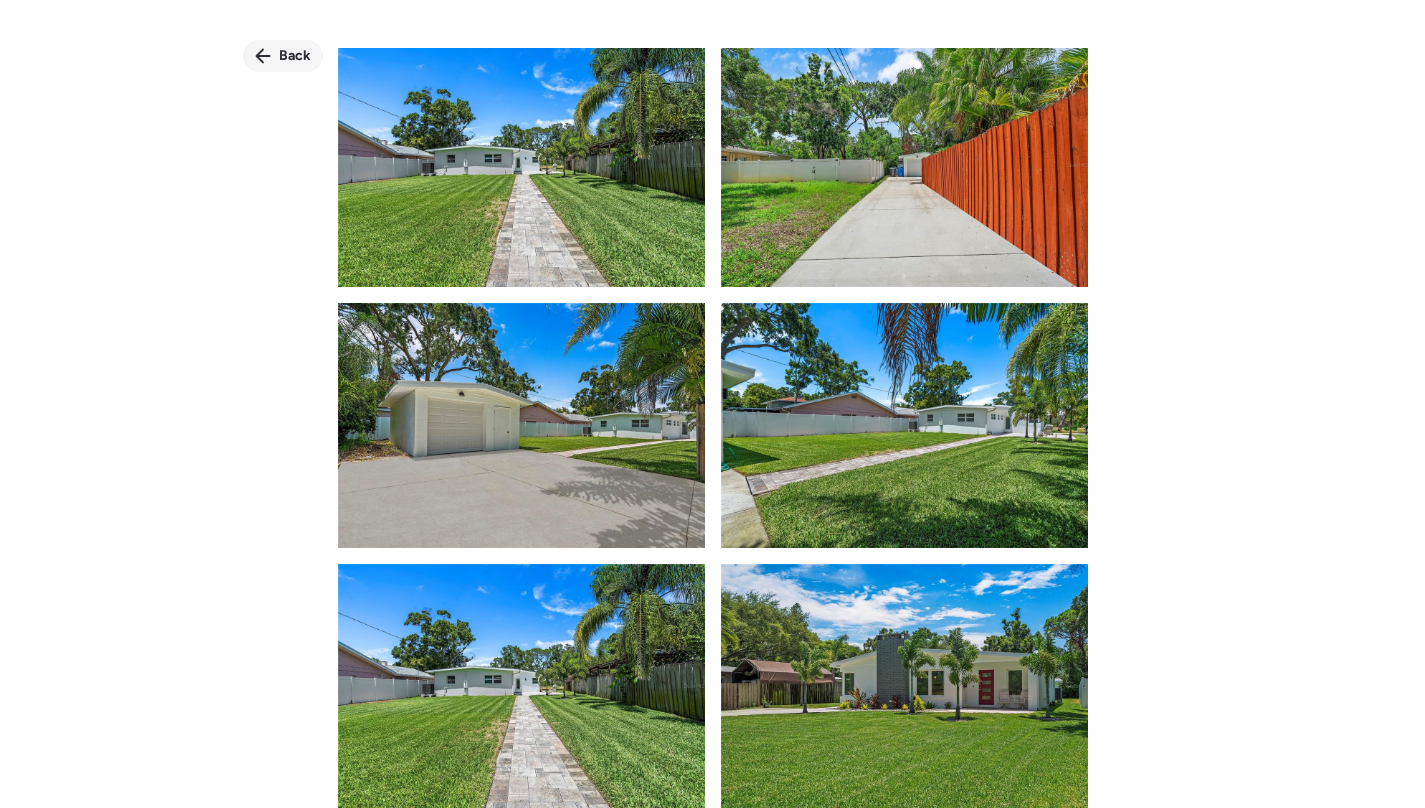 click on "Back" at bounding box center (295, 56) 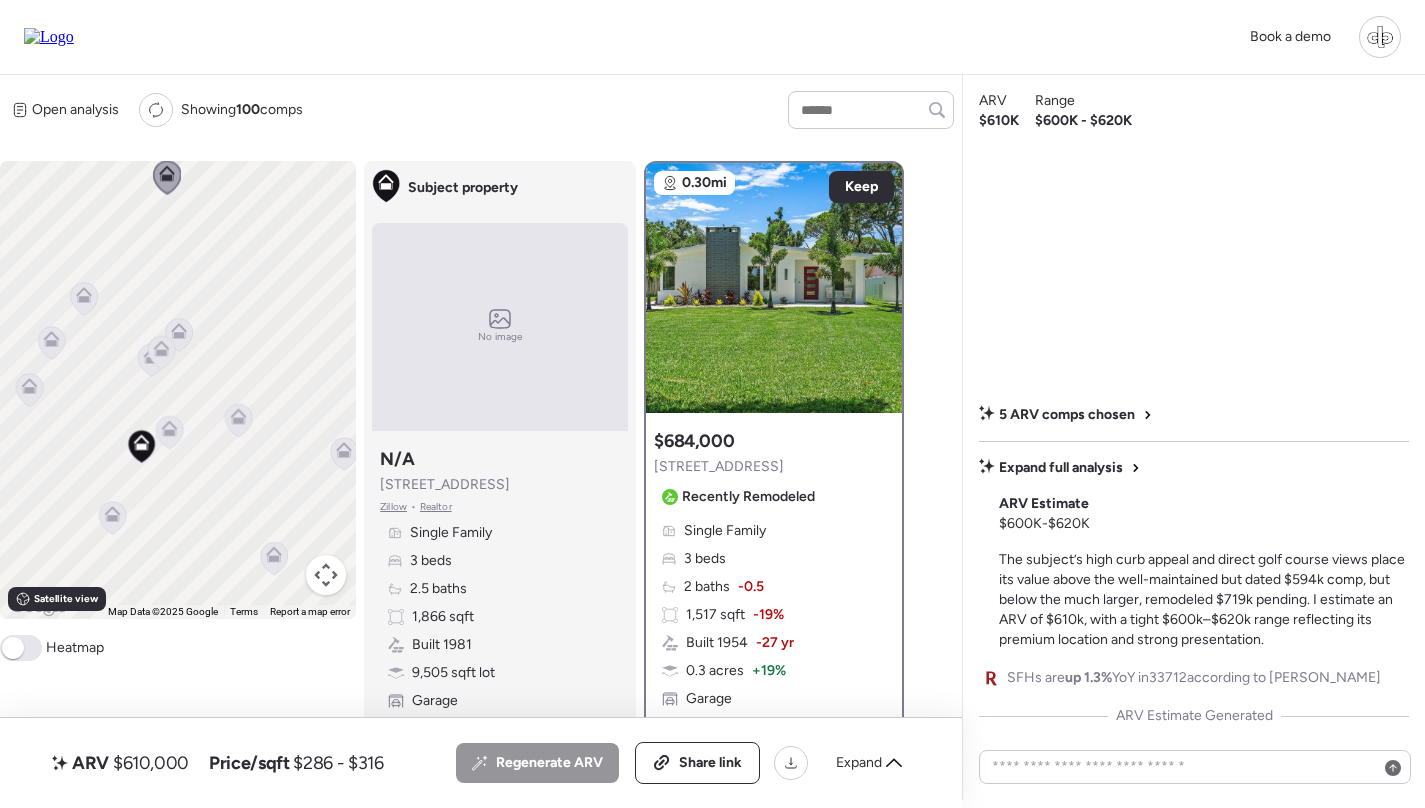 click on "Recently Remodeled" at bounding box center [748, 497] 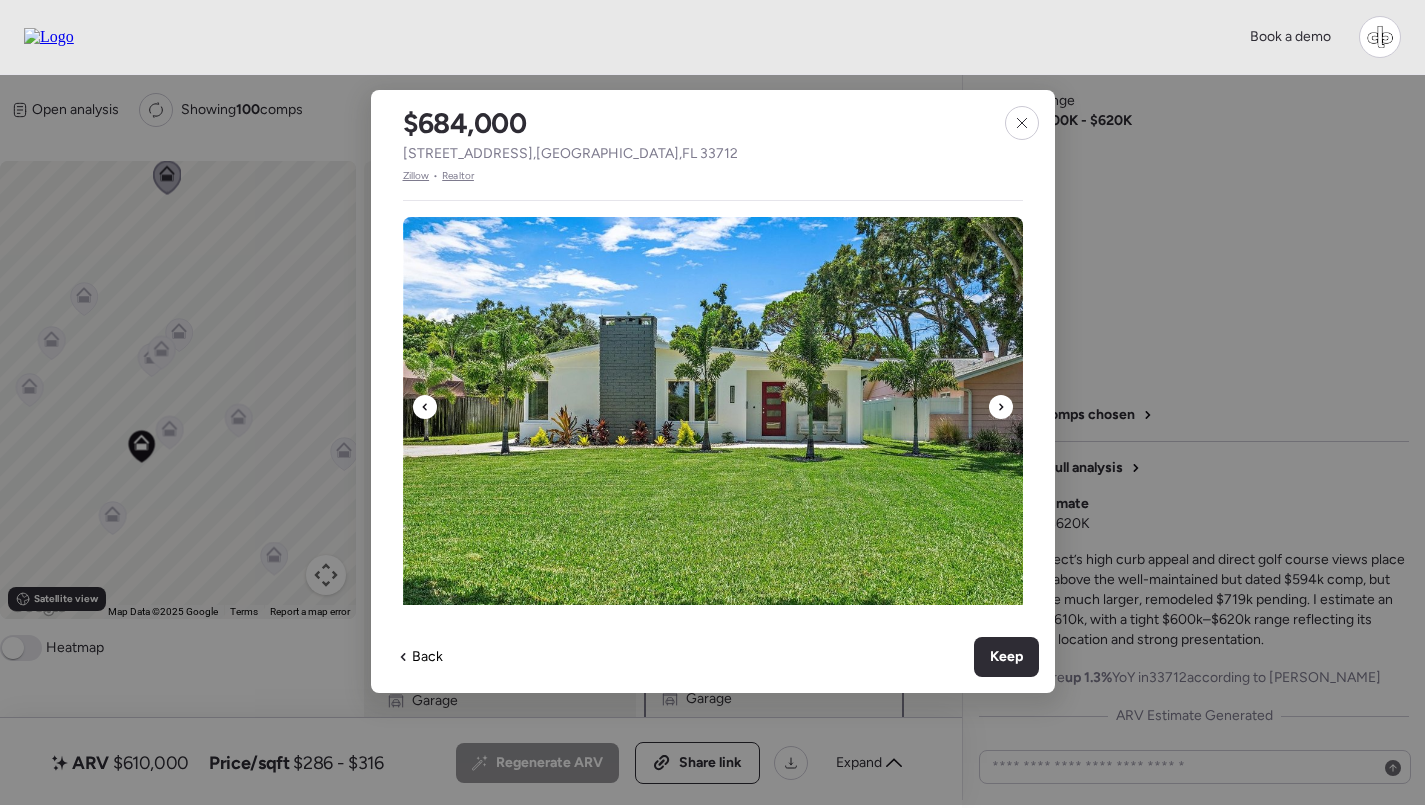 scroll, scrollTop: 424, scrollLeft: 0, axis: vertical 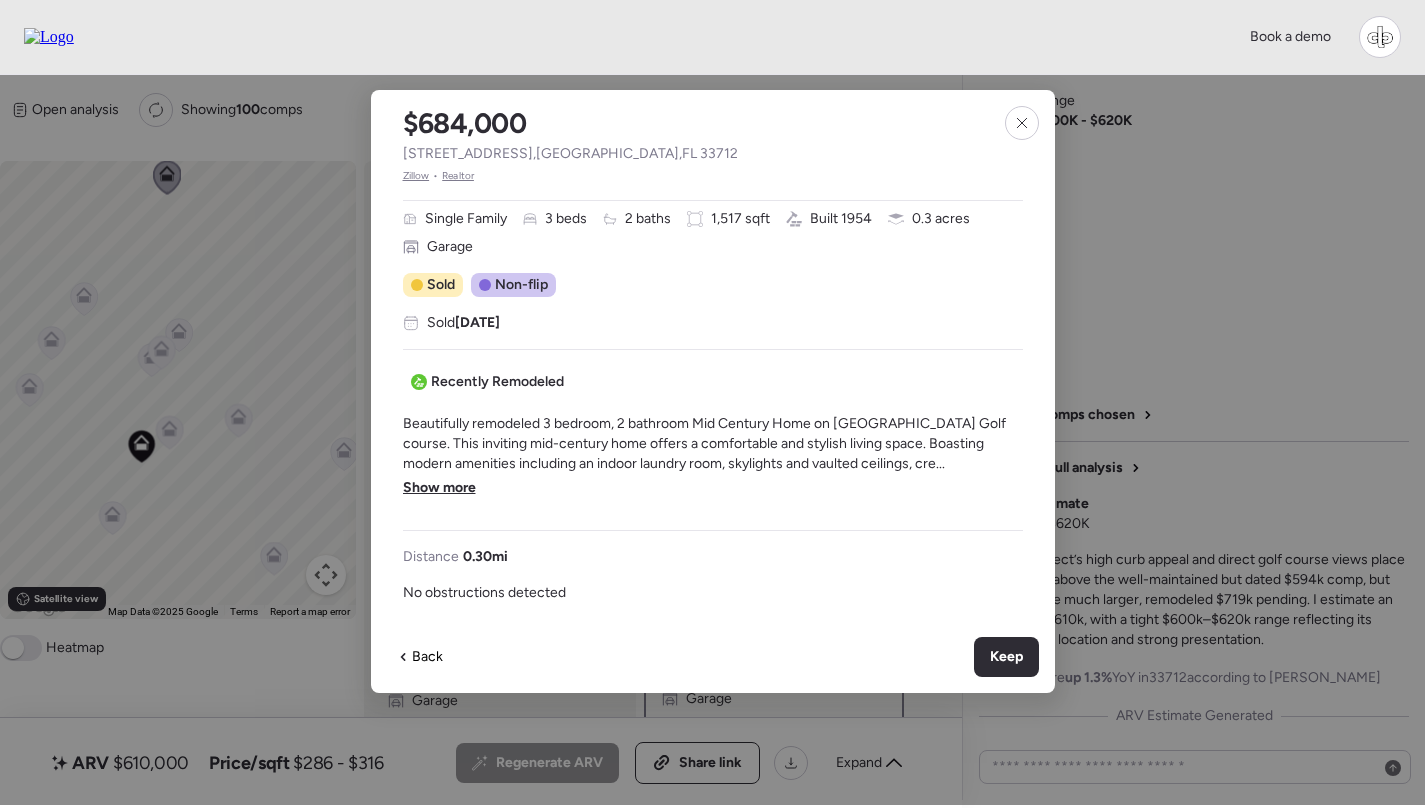 click on "Beautifully remodeled 3 bedroom, 2 bathroom Mid Century Home on [GEOGRAPHIC_DATA] Golf course.  This inviting mid-century home offers a comfortable and stylish living space.  Boasting modern amenities including an indoor laundry room, skylights and vaulted ceilings, cre... Show more" at bounding box center (713, 464) 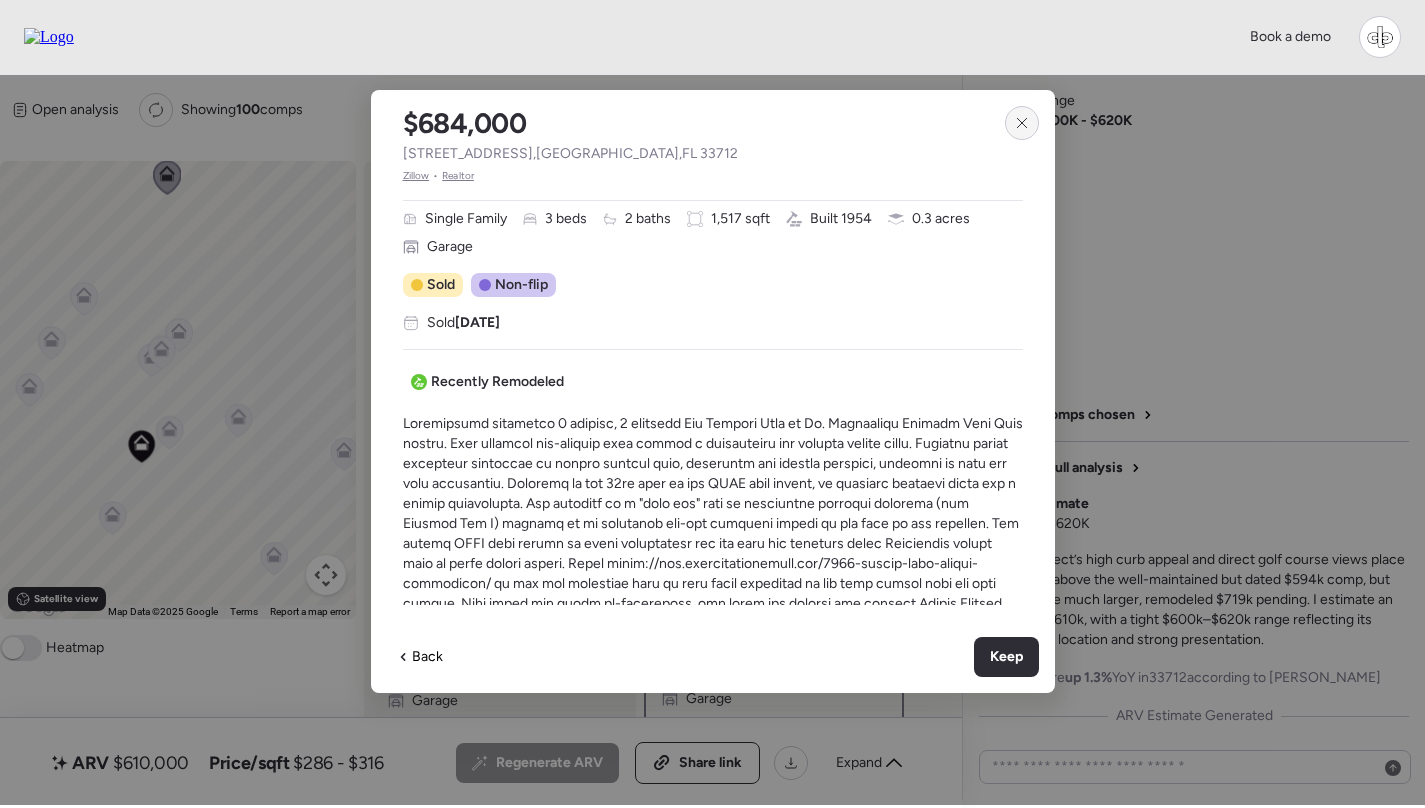 click at bounding box center [1022, 123] 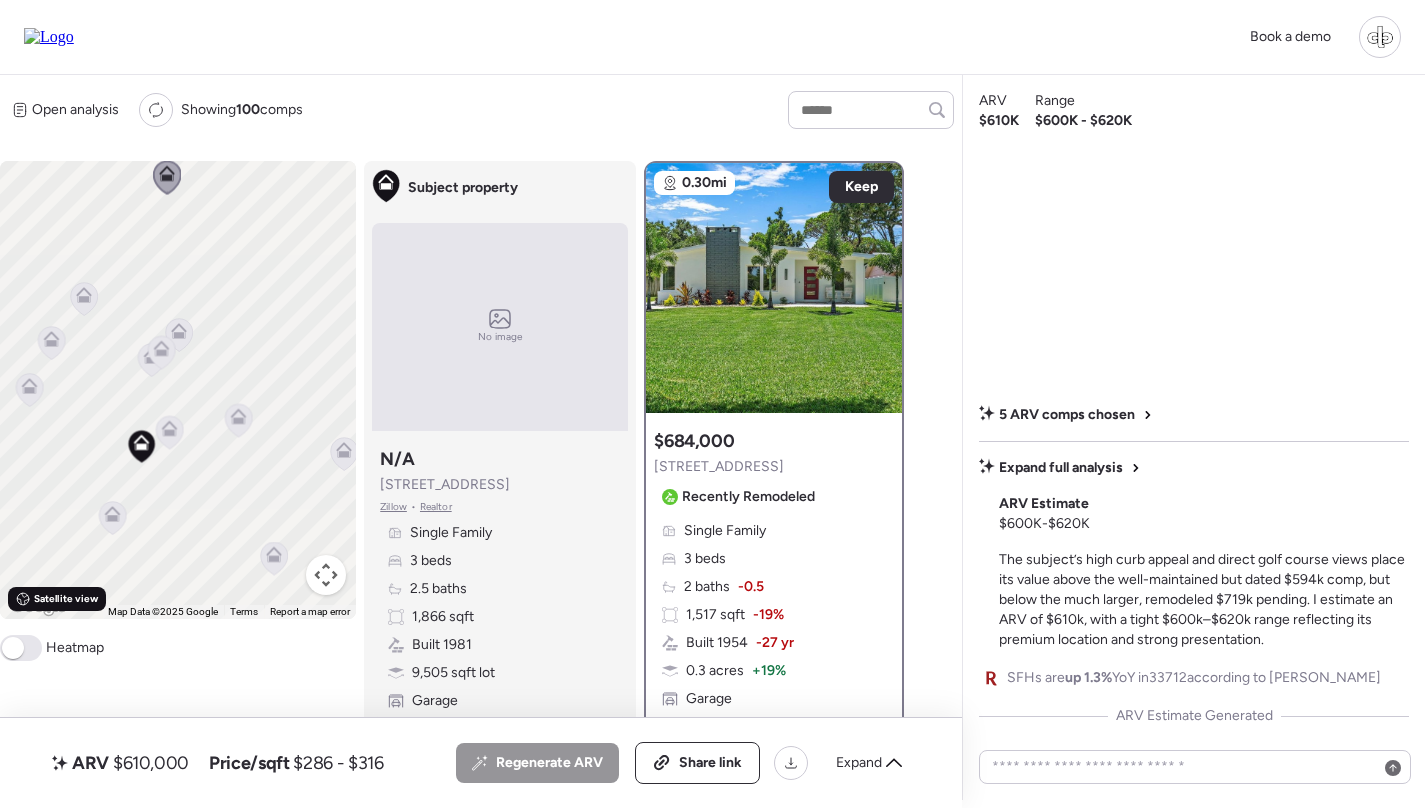 click on "Satellite view" at bounding box center [66, 599] 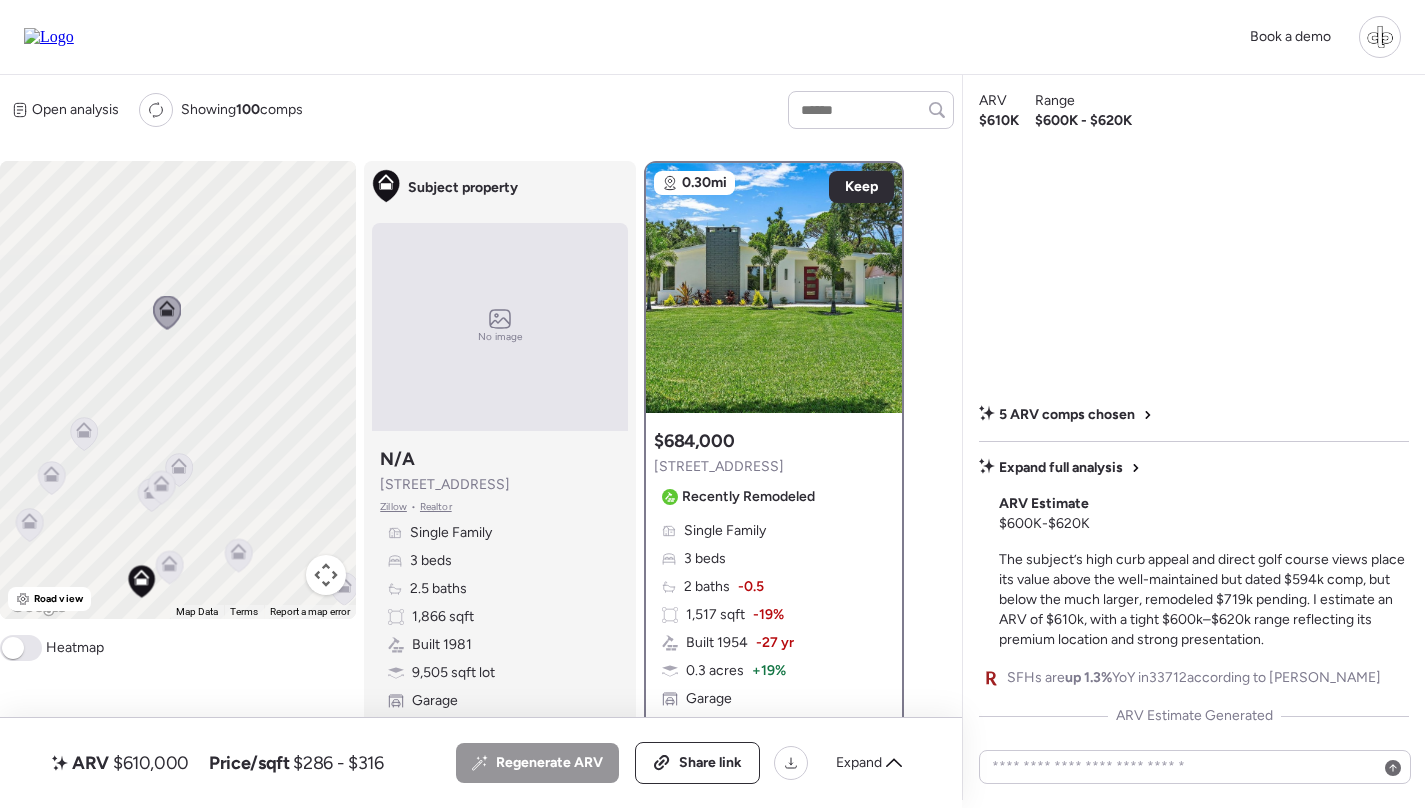 drag, startPoint x: 162, startPoint y: 307, endPoint x: 162, endPoint y: 446, distance: 139 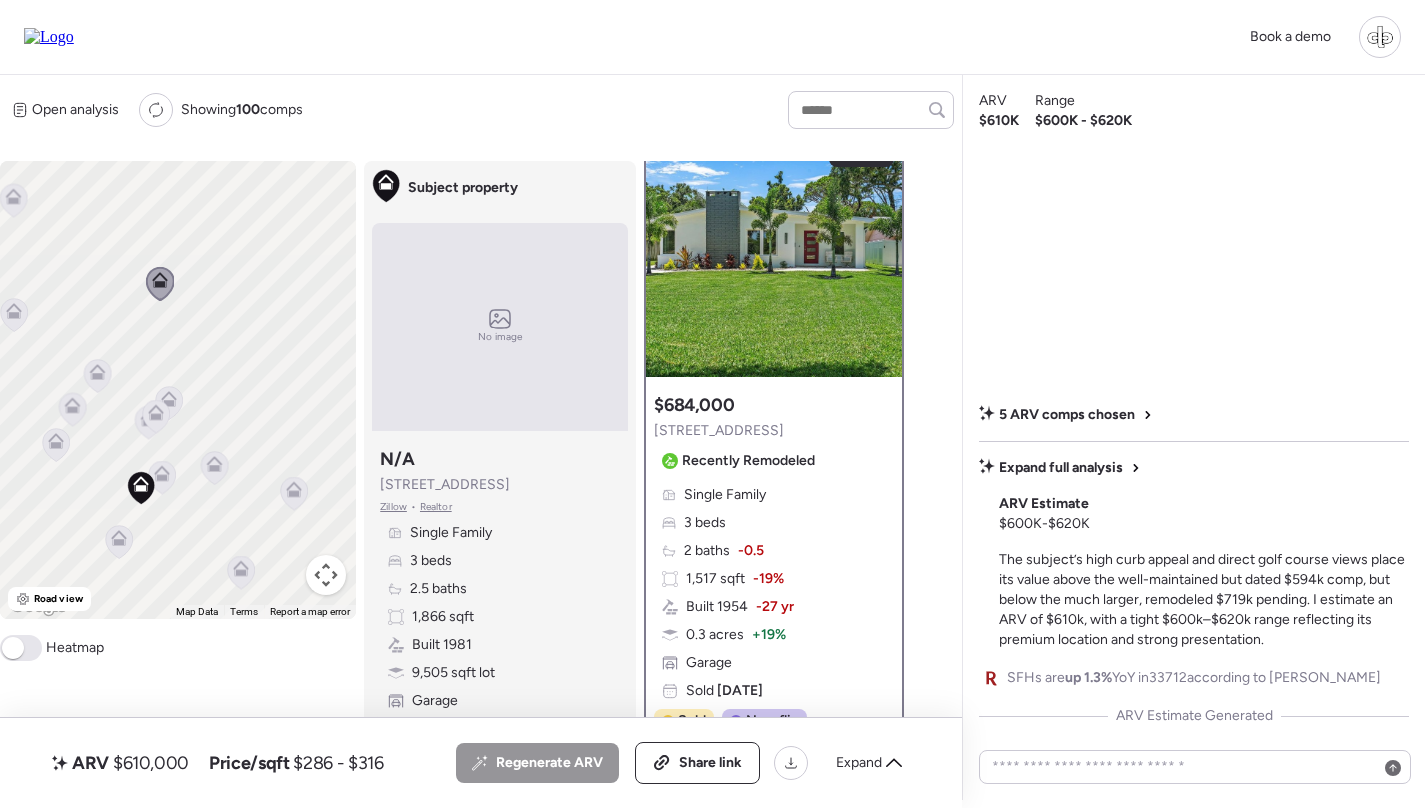 scroll, scrollTop: 40, scrollLeft: 0, axis: vertical 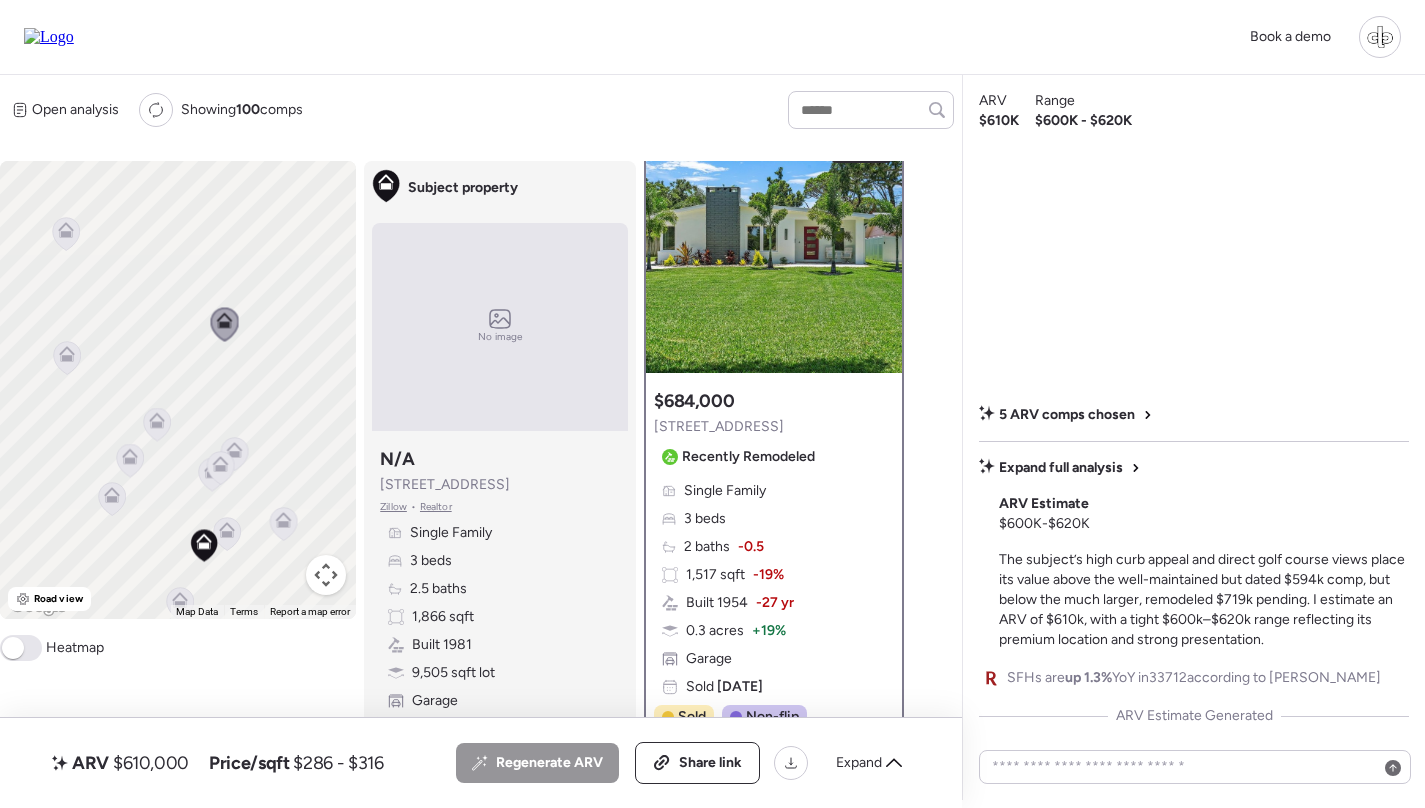 drag, startPoint x: 78, startPoint y: 217, endPoint x: 149, endPoint y: 260, distance: 83.00603 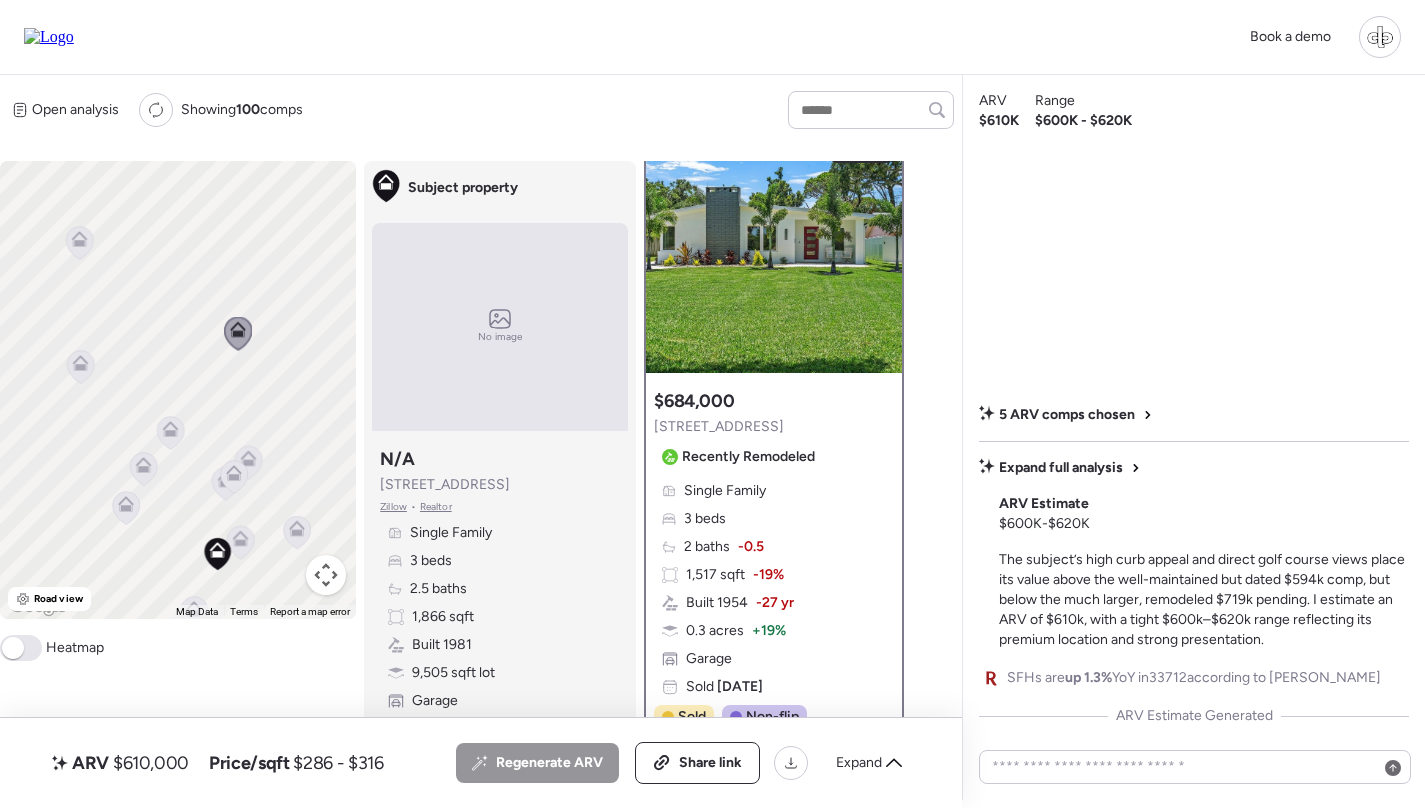 click 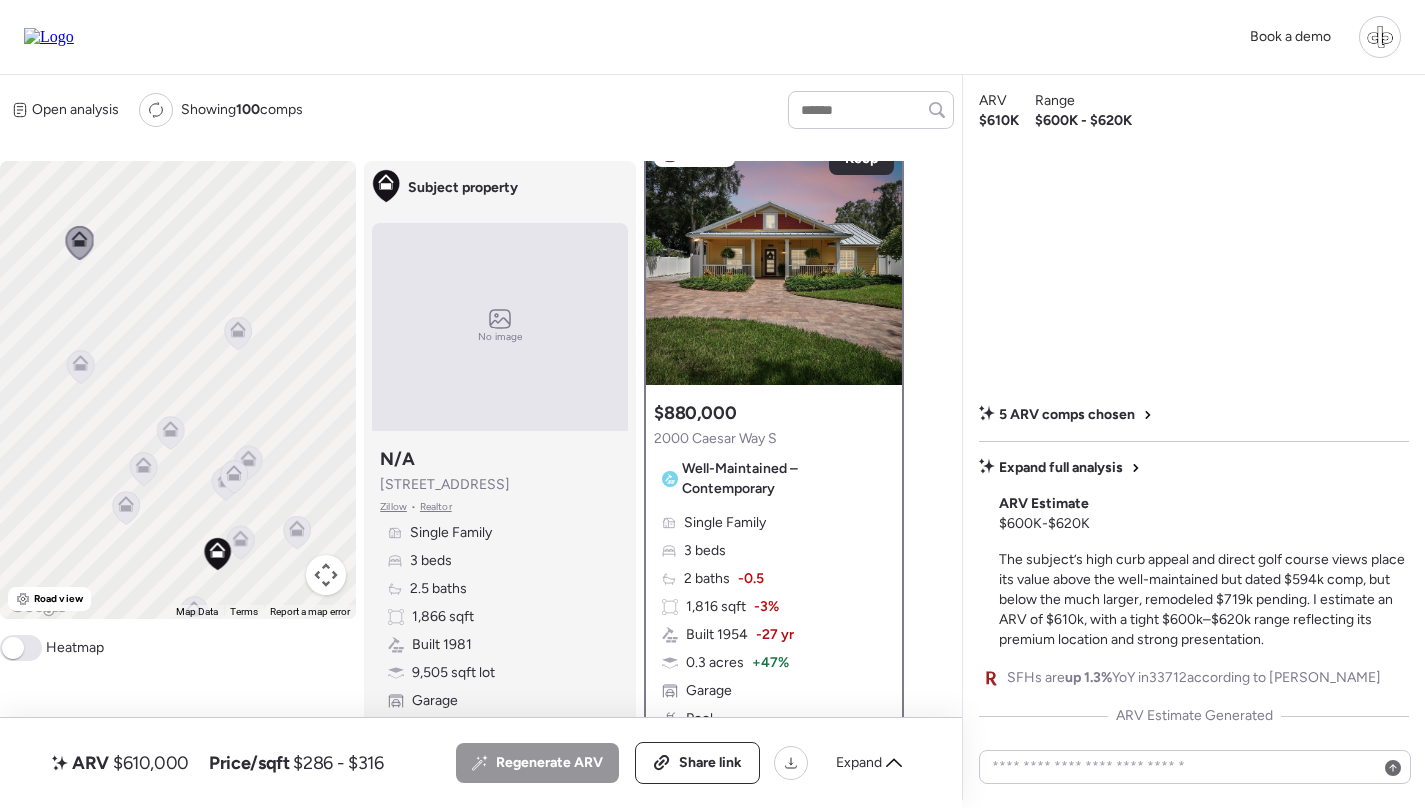 scroll, scrollTop: 24, scrollLeft: 0, axis: vertical 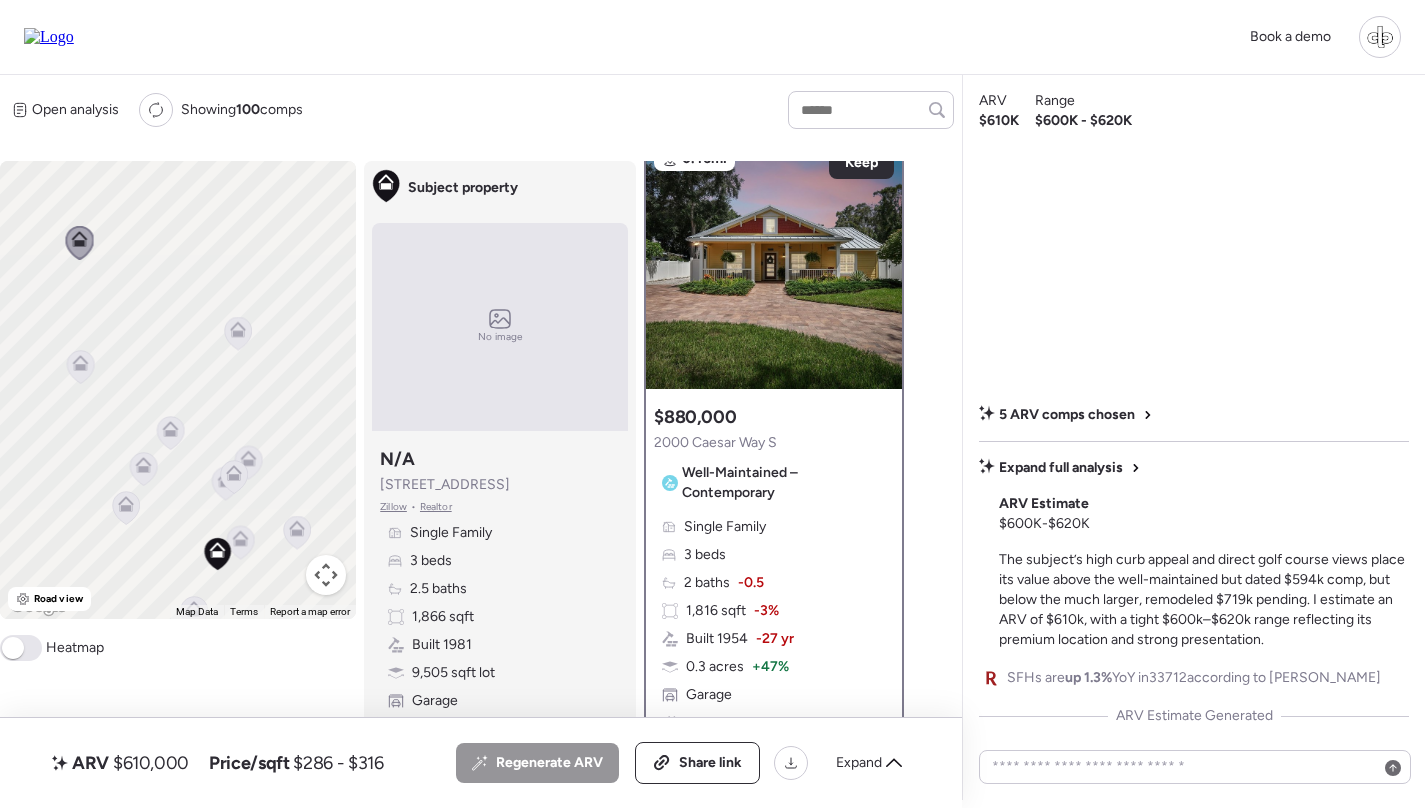 click 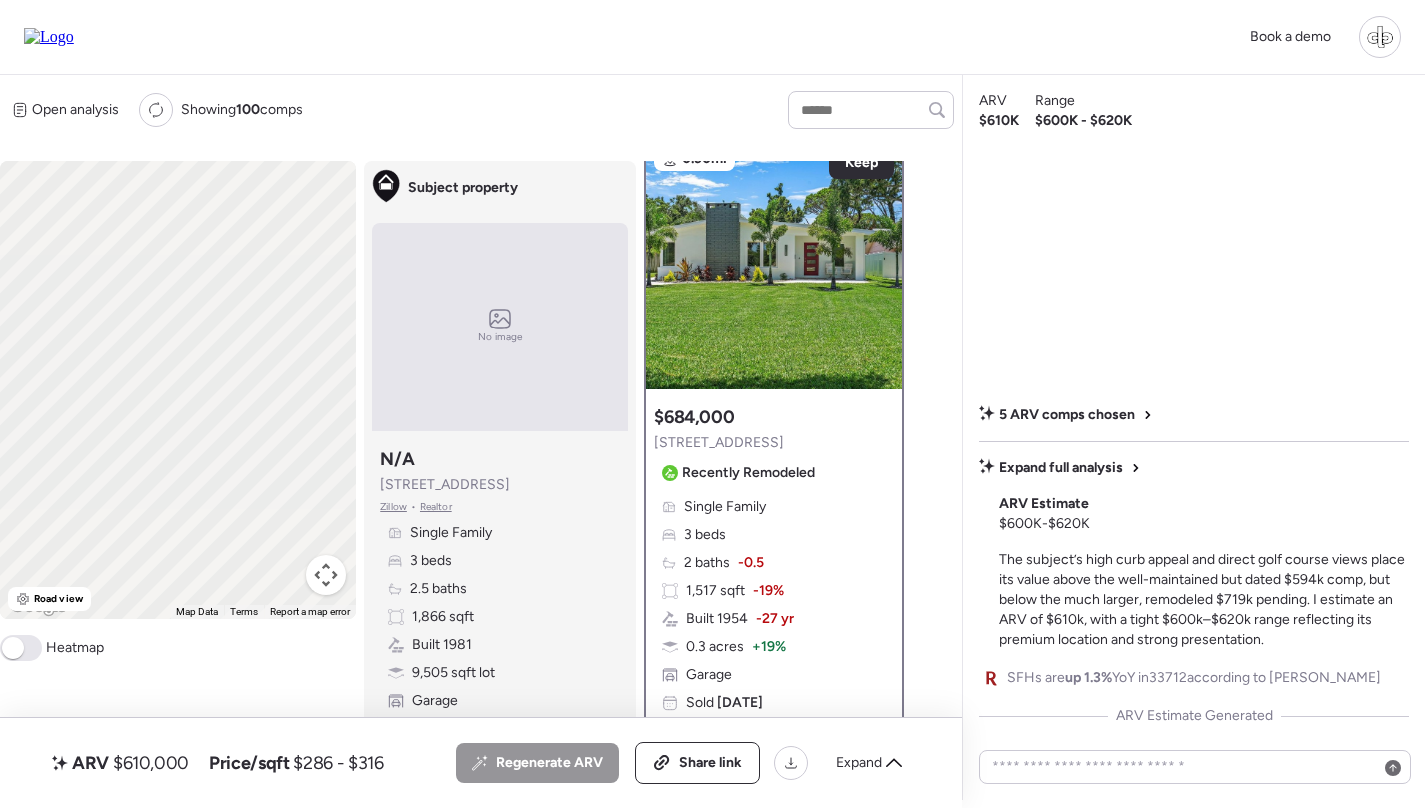 scroll, scrollTop: 0, scrollLeft: 0, axis: both 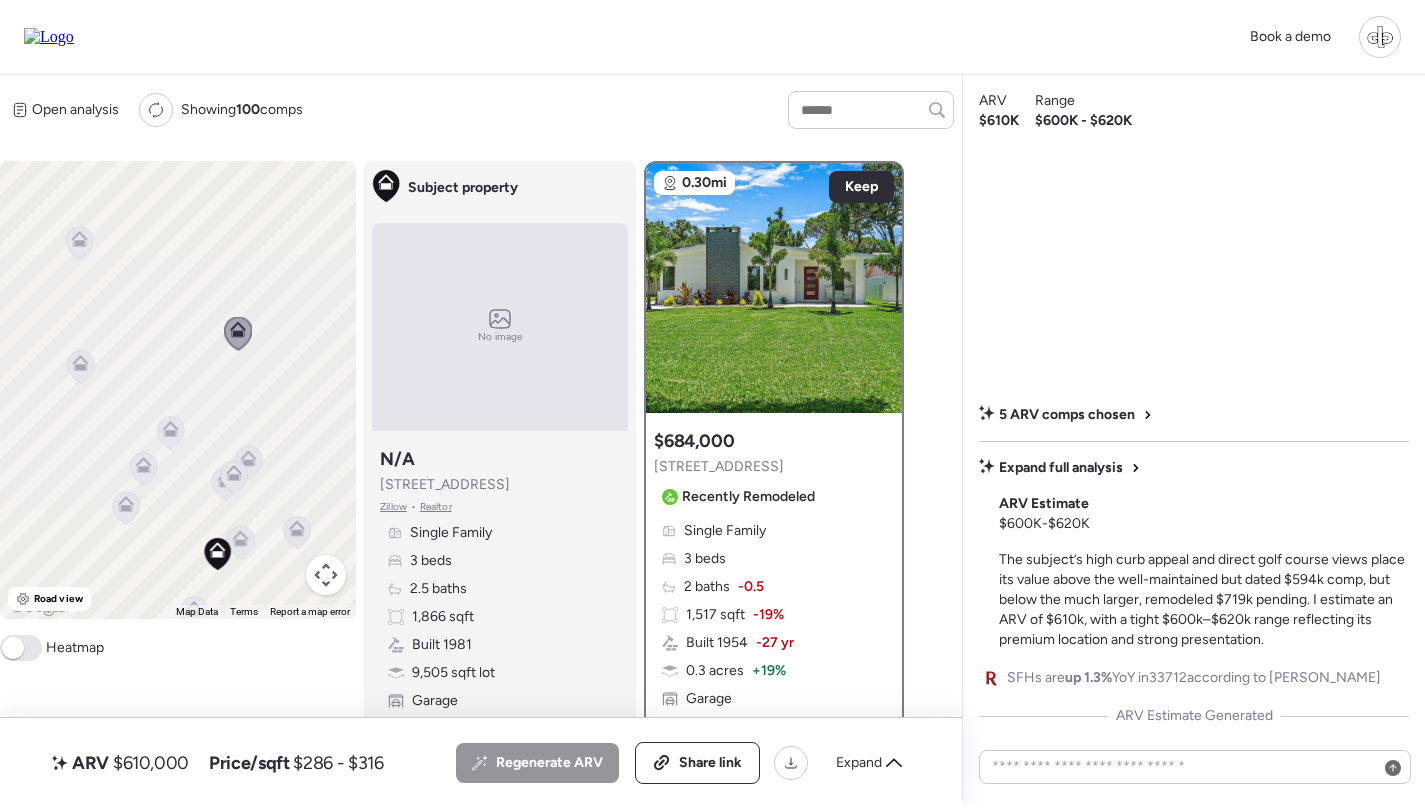 click 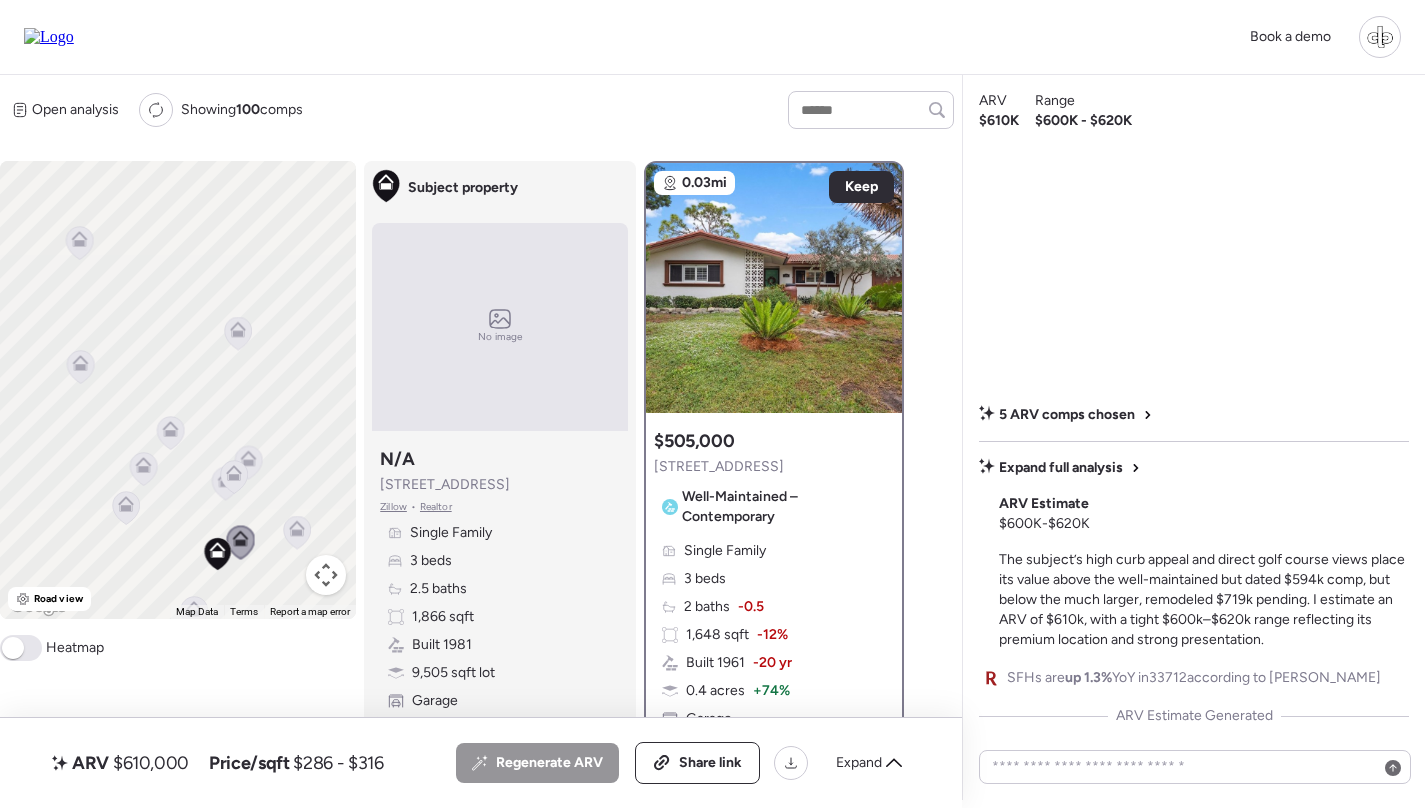 click 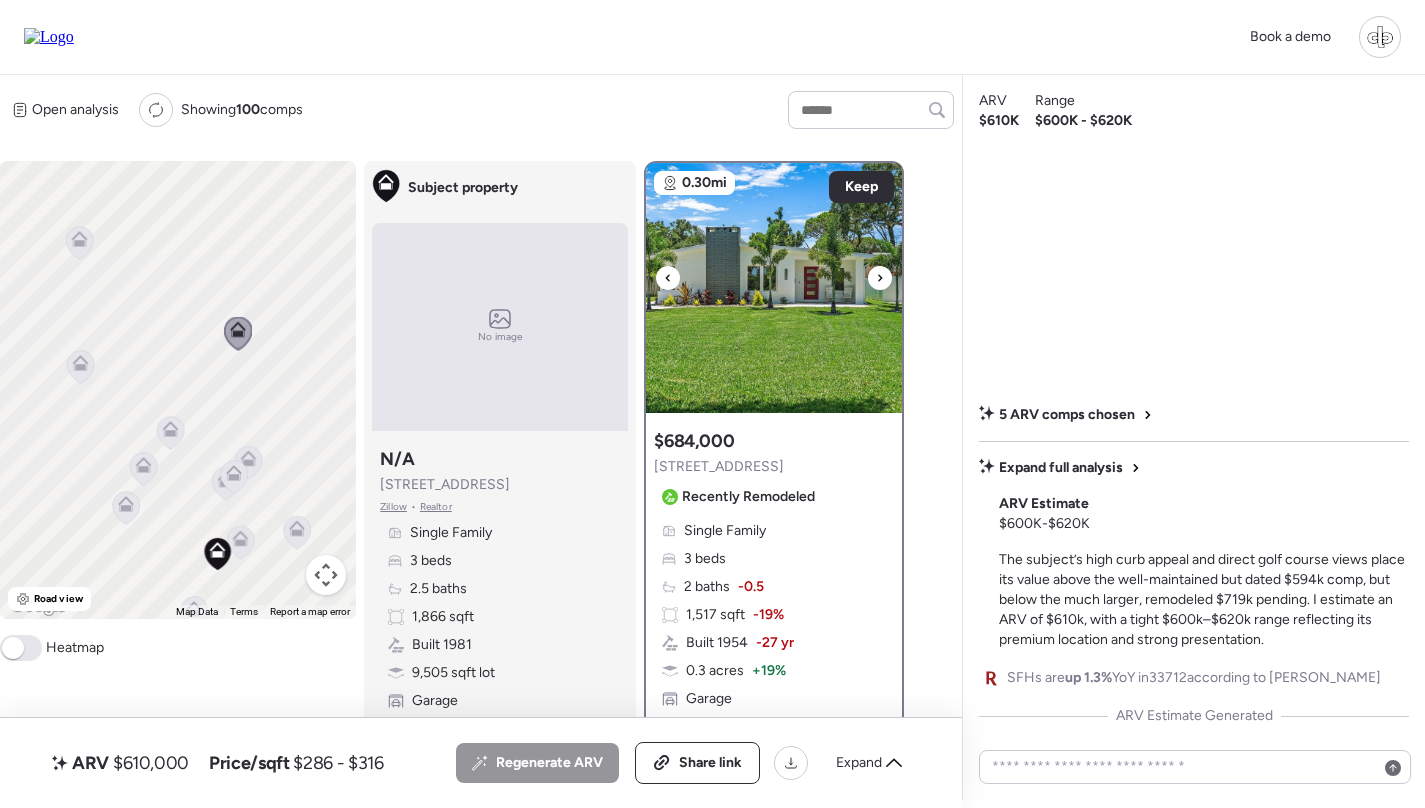scroll, scrollTop: -1, scrollLeft: 0, axis: vertical 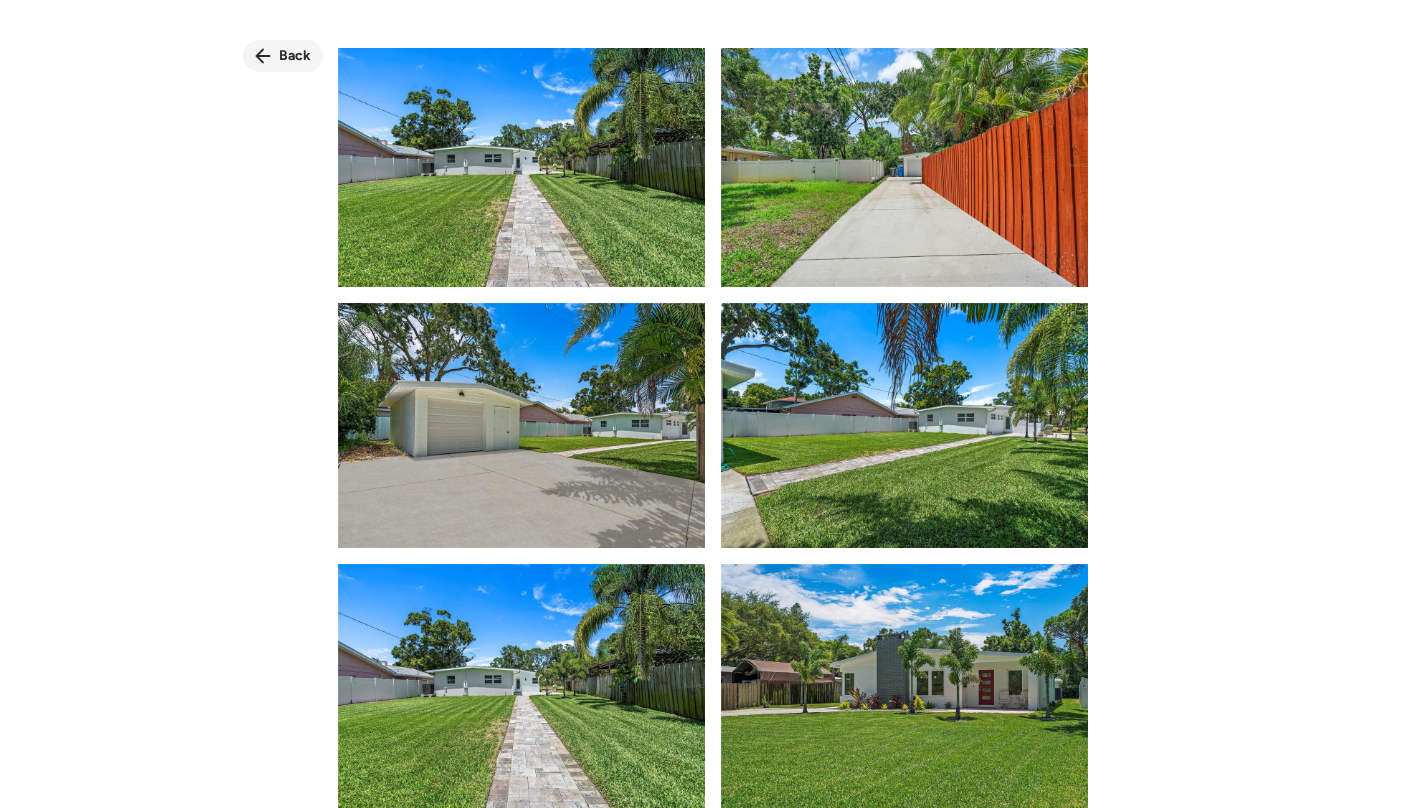 click on "Back" at bounding box center [283, 56] 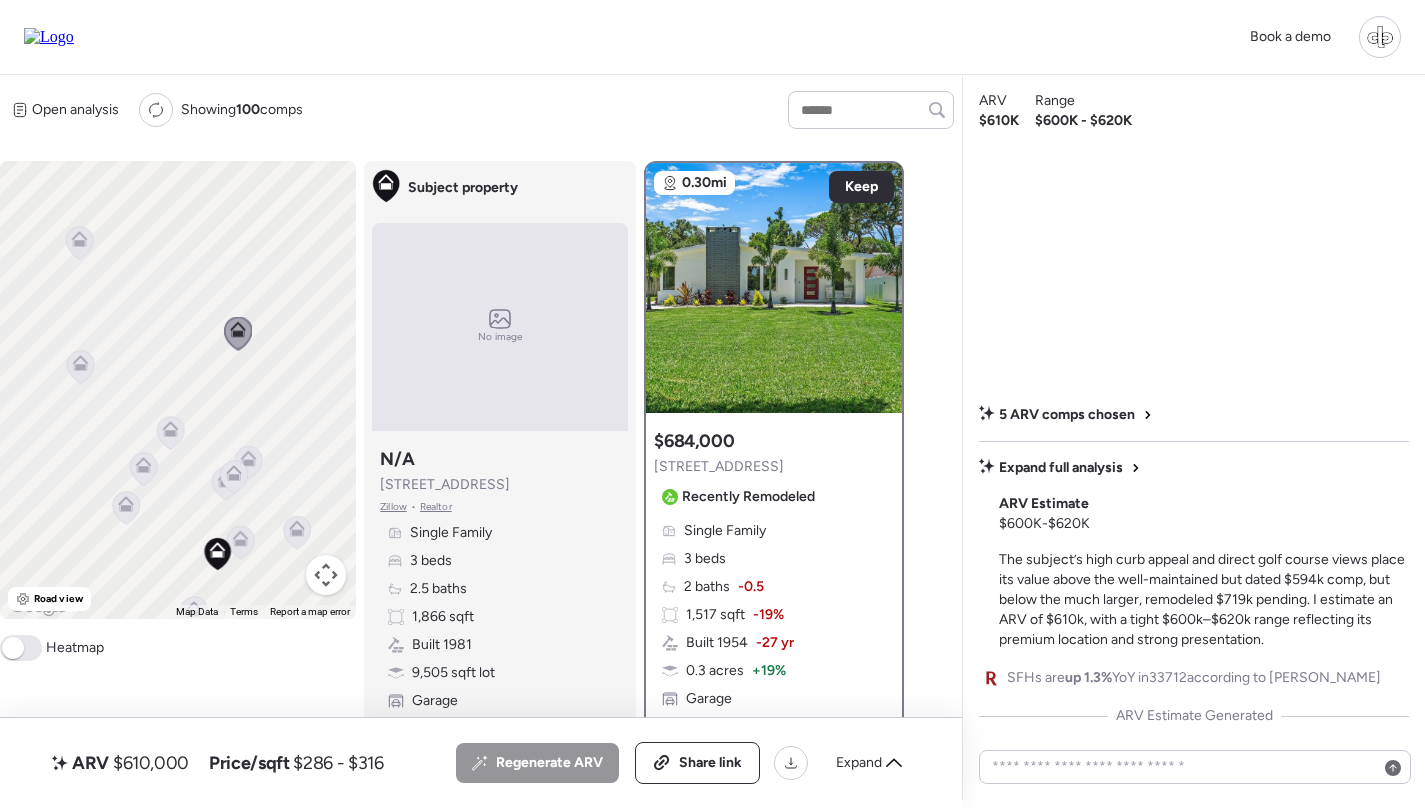 click 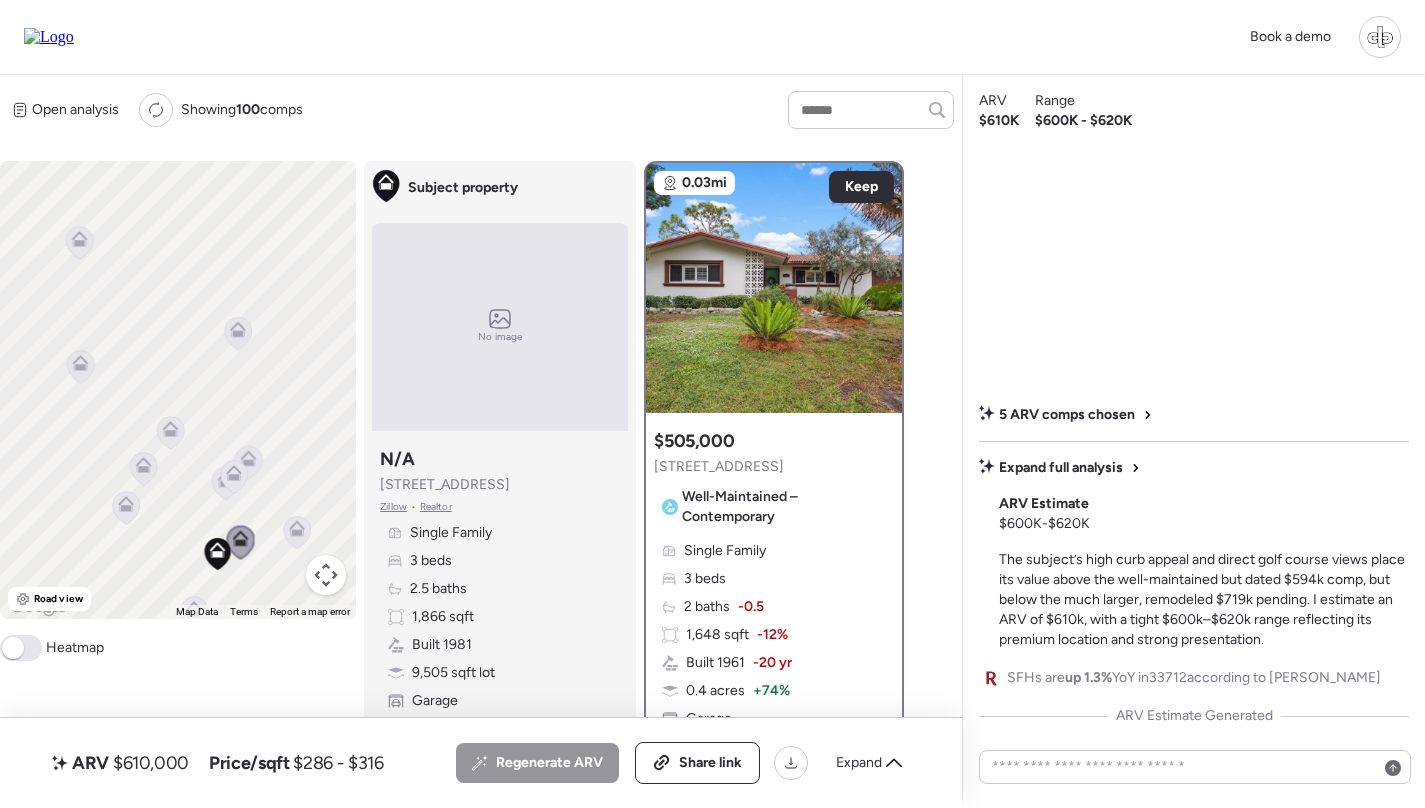 click 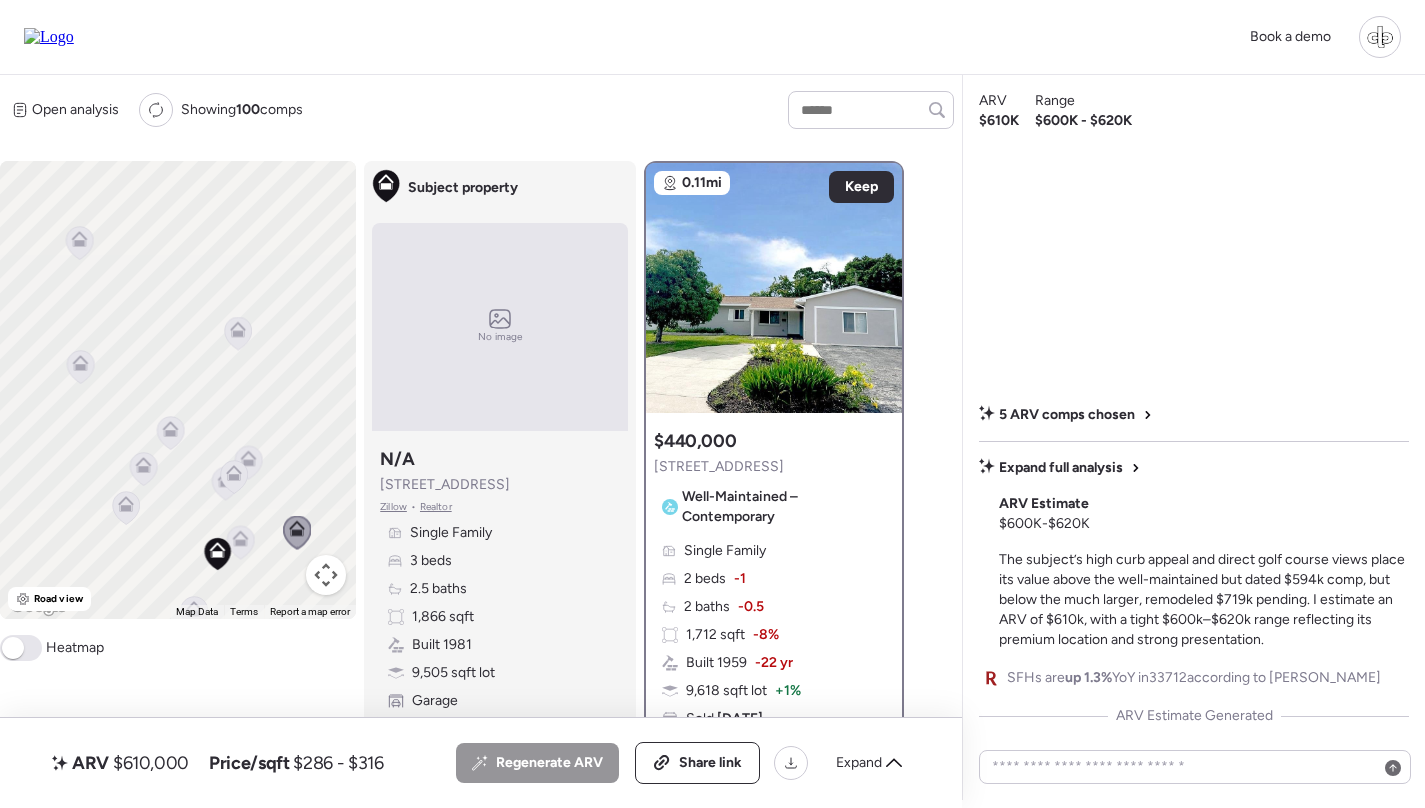 click 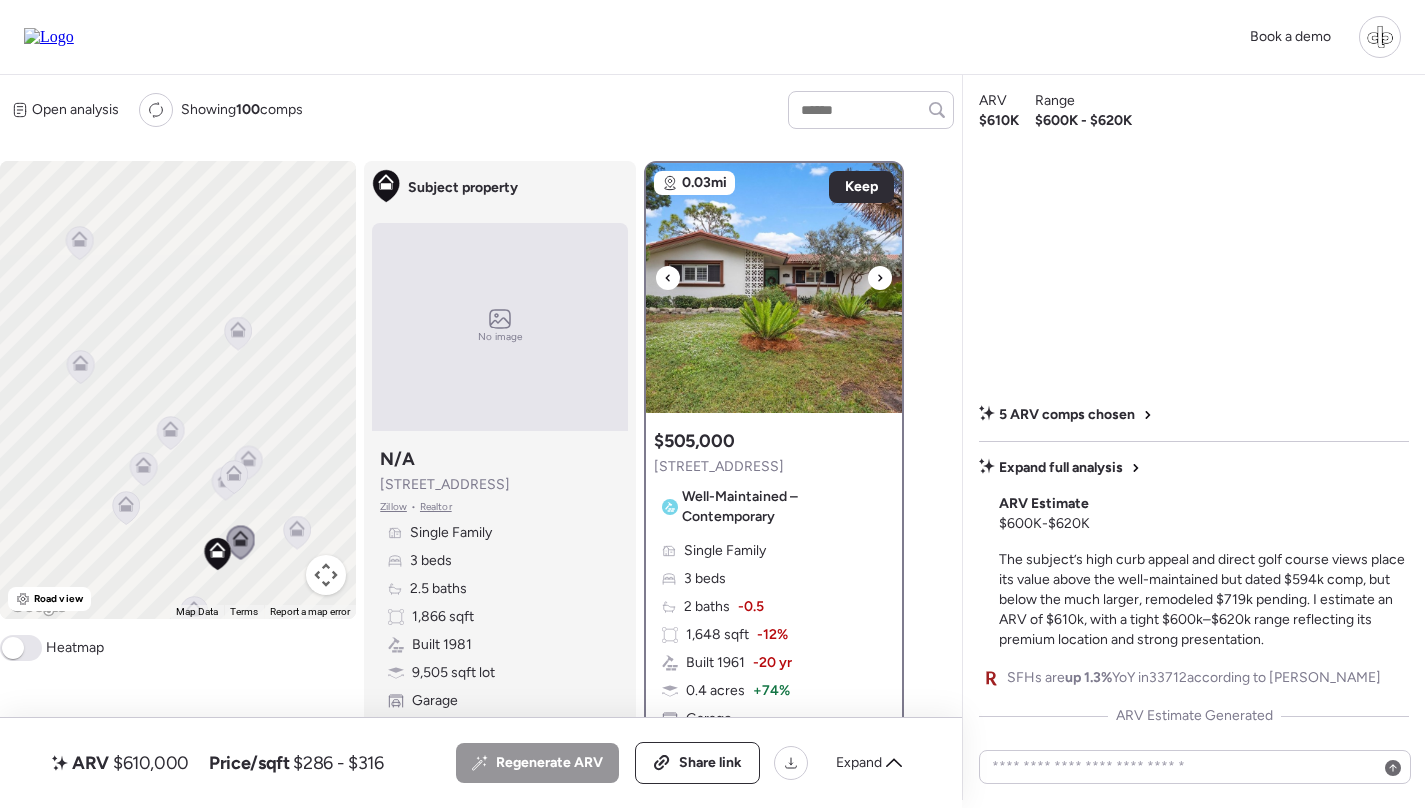 scroll, scrollTop: 47, scrollLeft: 0, axis: vertical 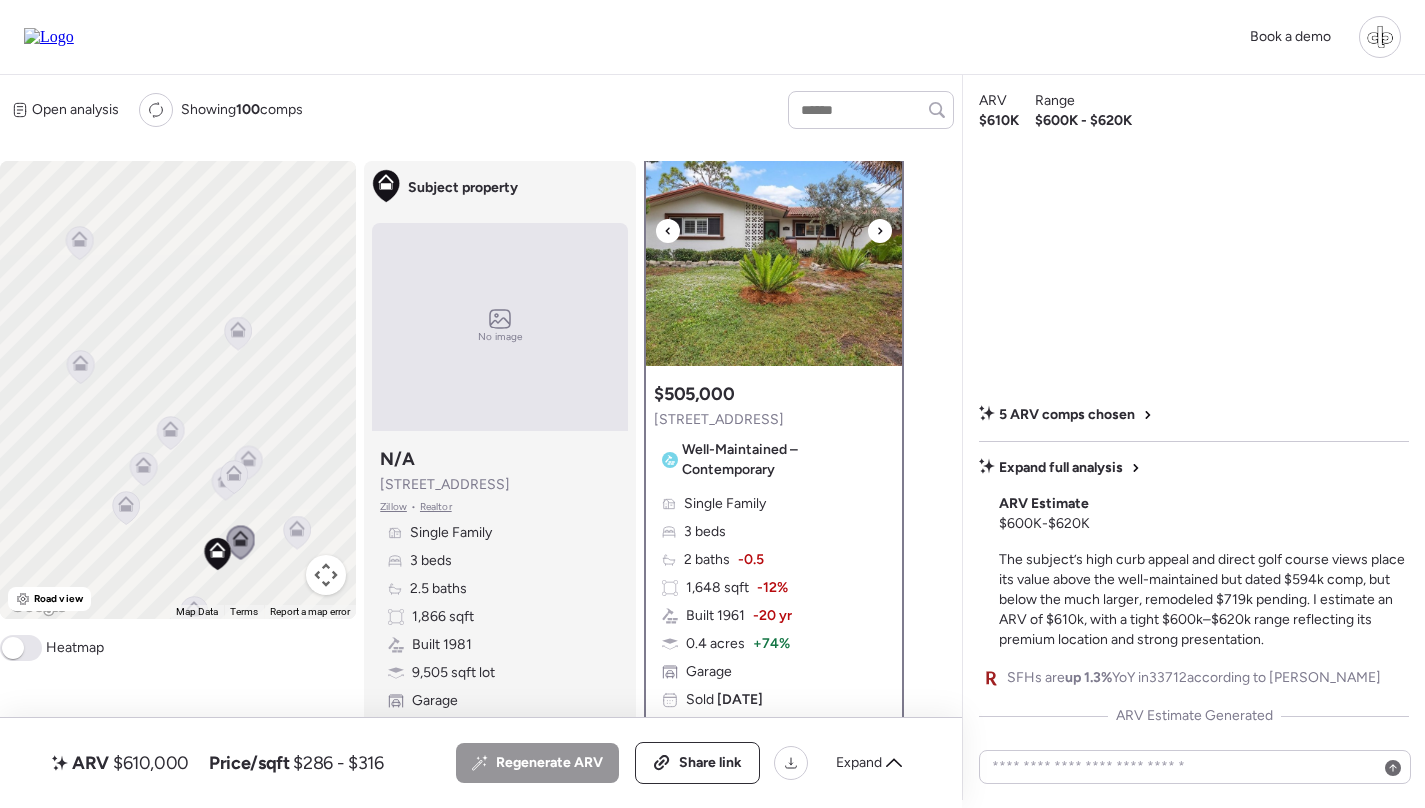click at bounding box center (774, 241) 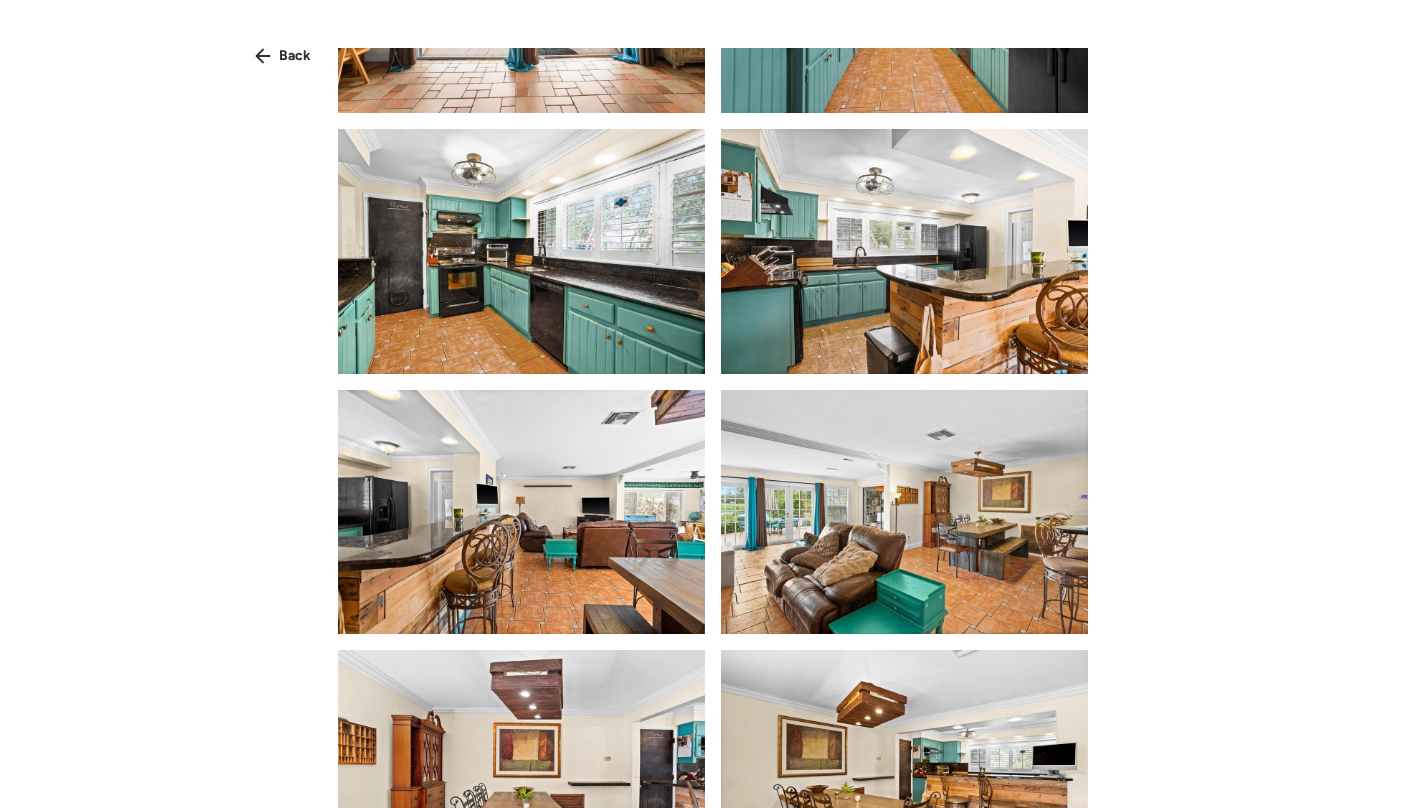 scroll, scrollTop: 1910, scrollLeft: 0, axis: vertical 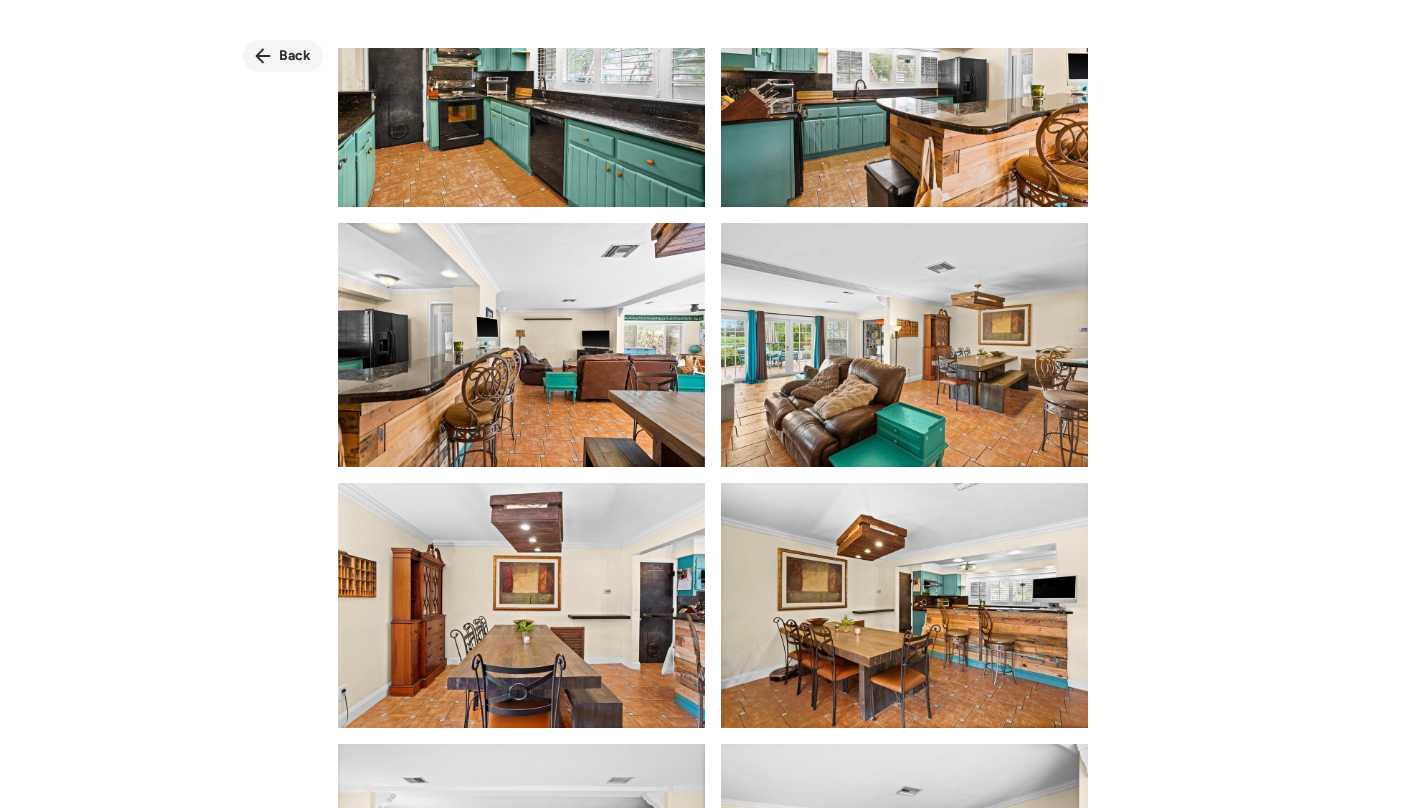 click on "Back" at bounding box center [295, 56] 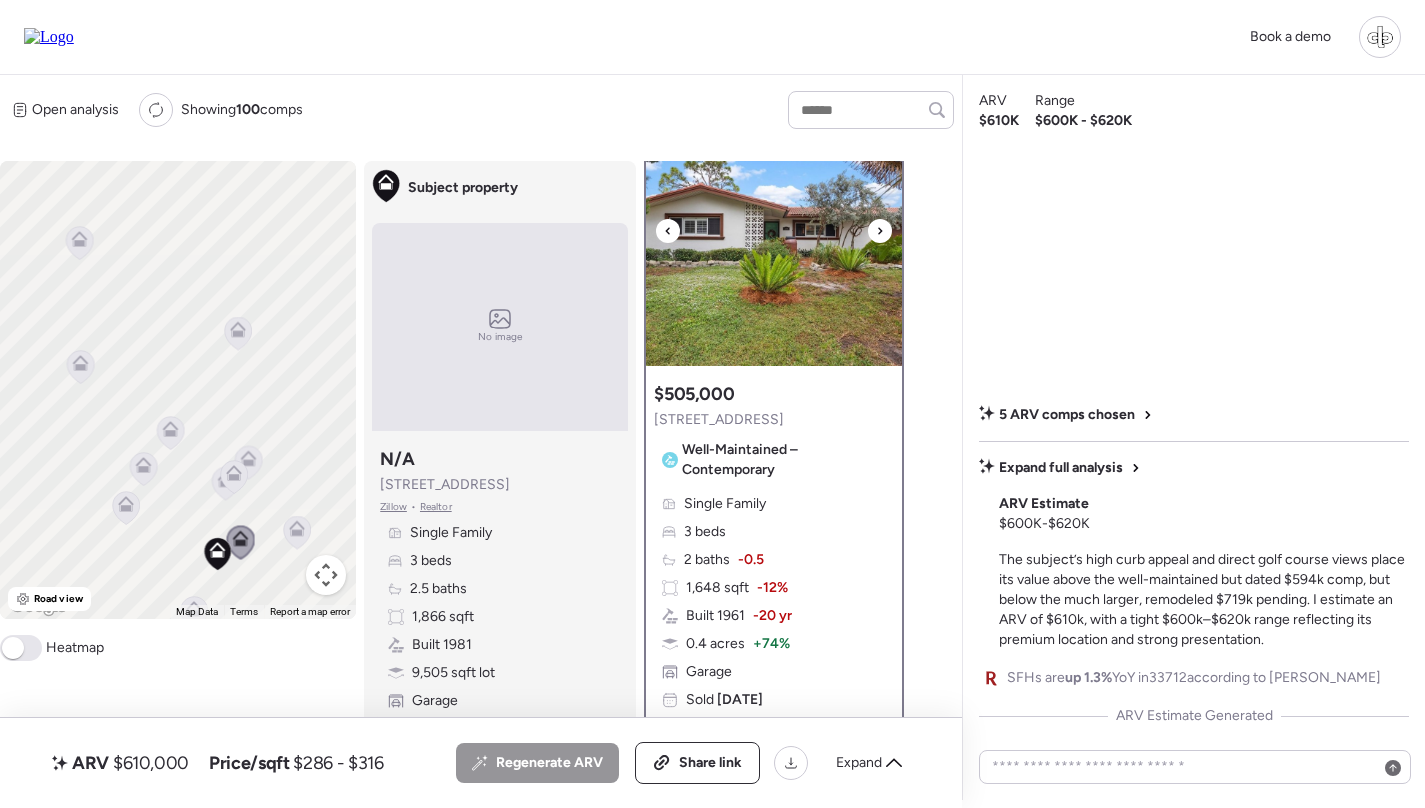 scroll, scrollTop: 443, scrollLeft: 0, axis: vertical 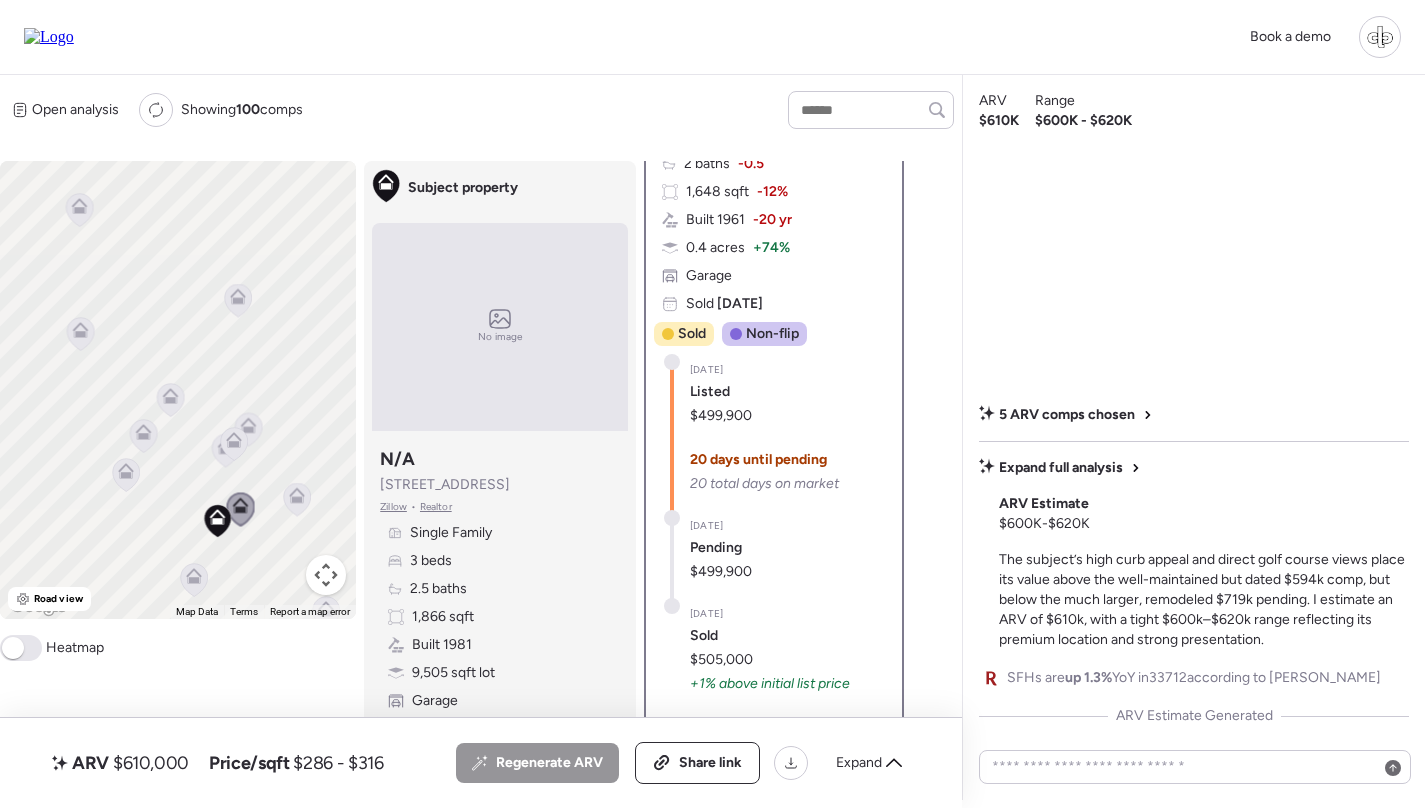 drag, startPoint x: 131, startPoint y: 550, endPoint x: 131, endPoint y: 424, distance: 126 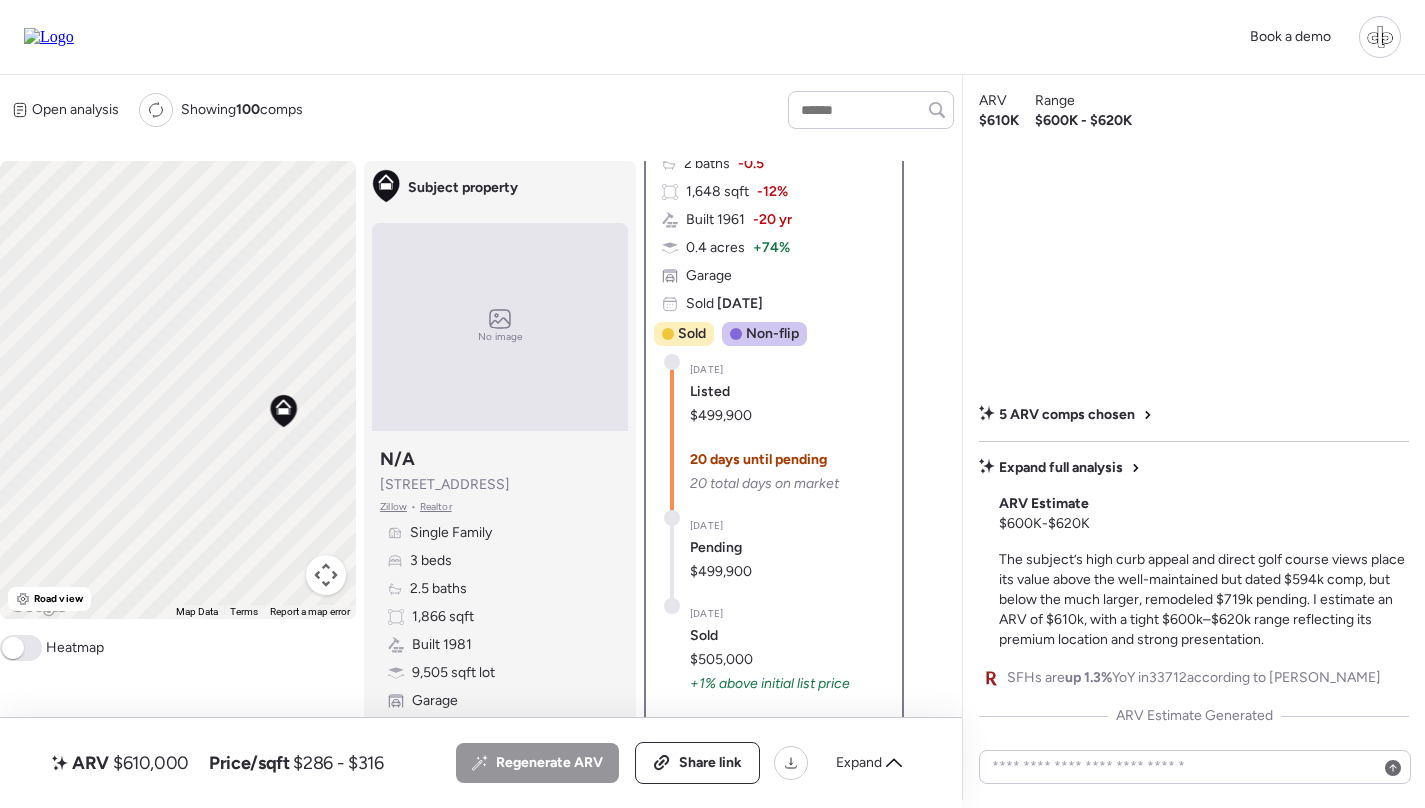 drag, startPoint x: 214, startPoint y: 421, endPoint x: 268, endPoint y: 376, distance: 70.292244 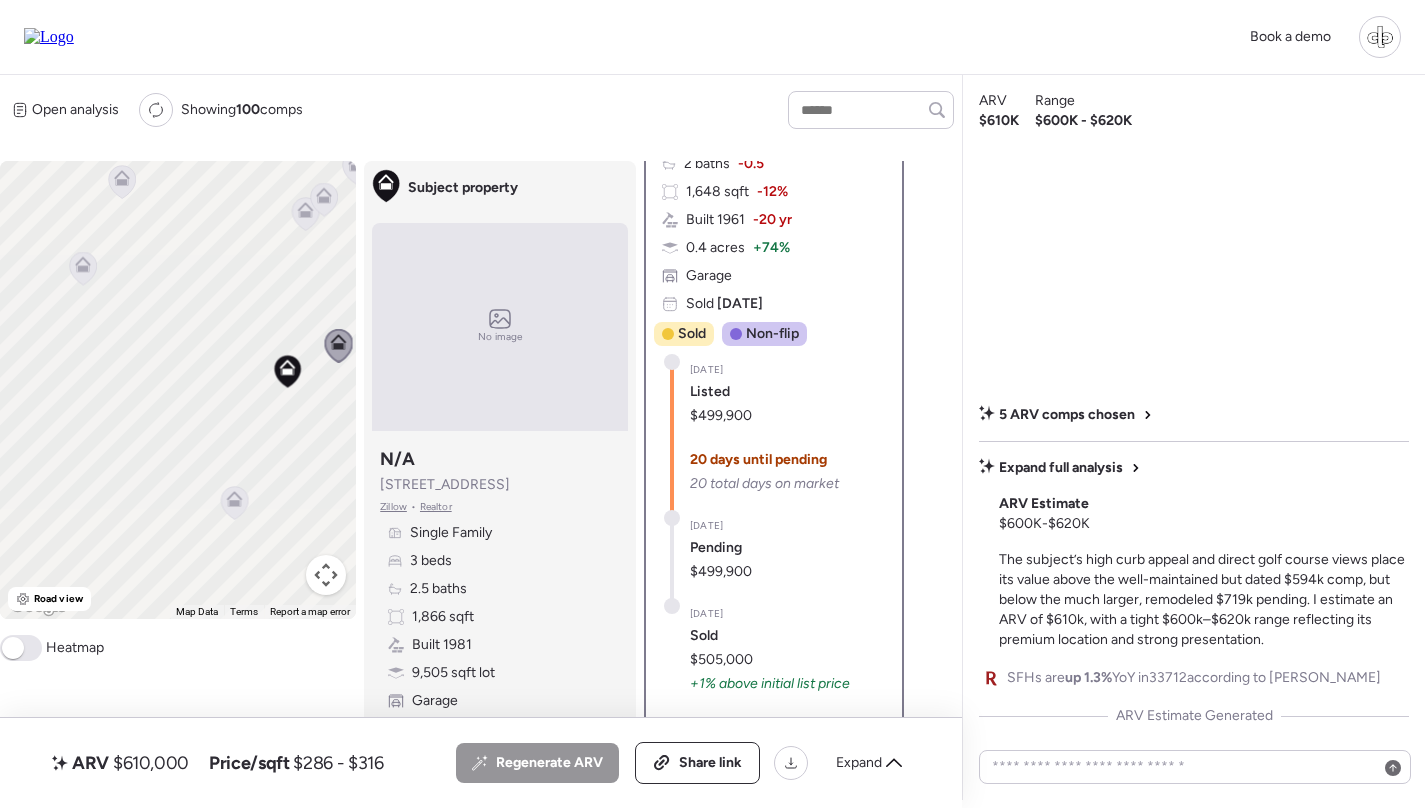 drag, startPoint x: 273, startPoint y: 324, endPoint x: 192, endPoint y: 657, distance: 342.70978 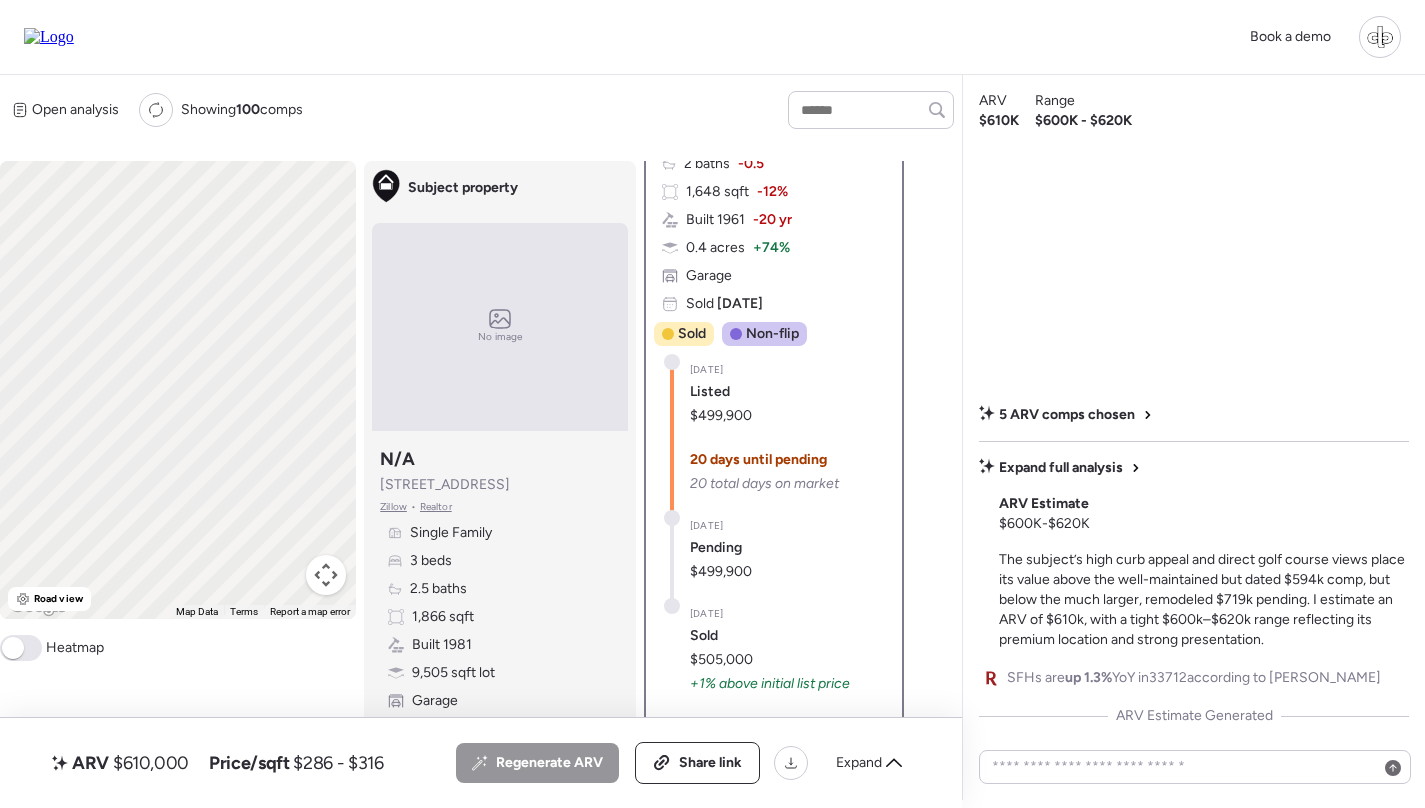 drag, startPoint x: 204, startPoint y: 514, endPoint x: 247, endPoint y: 360, distance: 159.8906 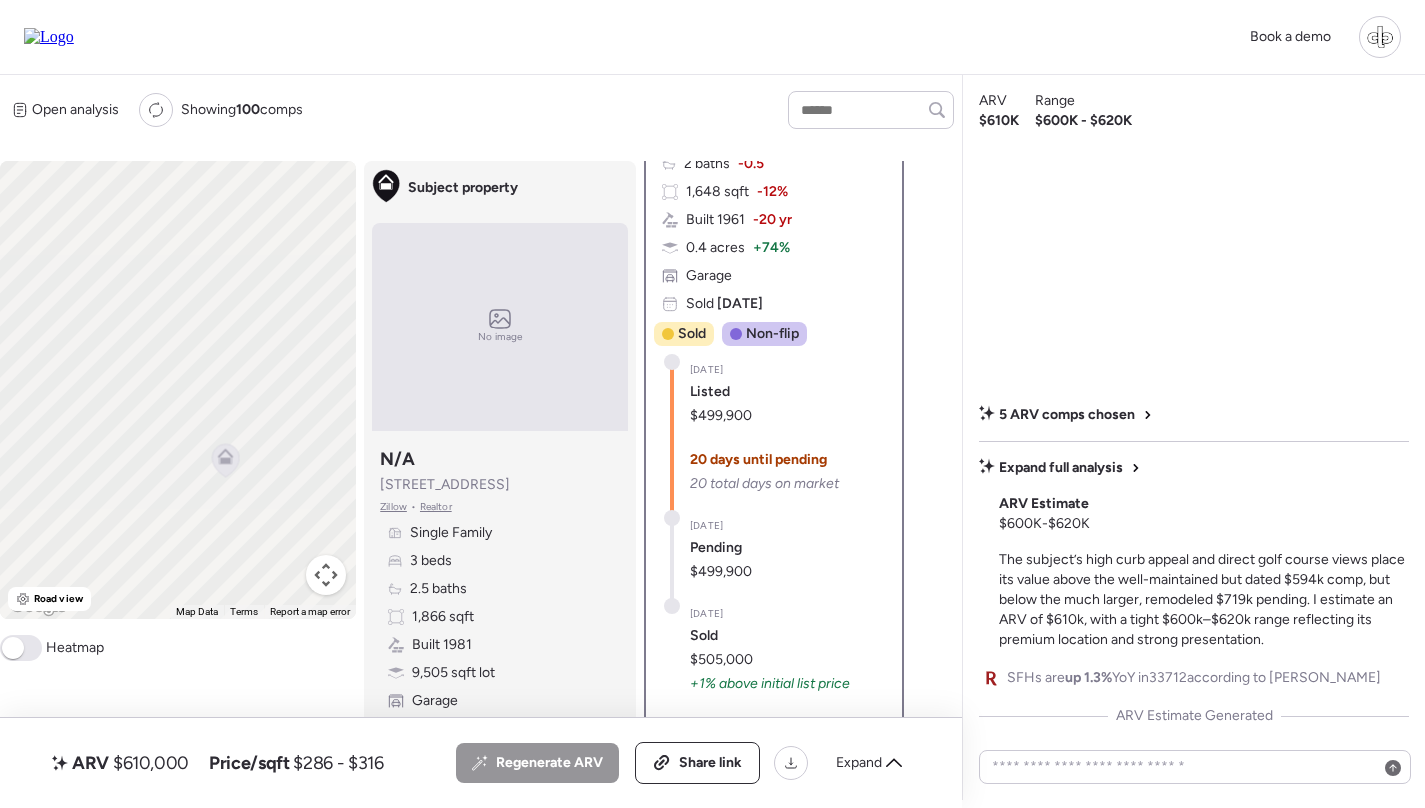 drag, startPoint x: 250, startPoint y: 351, endPoint x: 321, endPoint y: 212, distance: 156.08331 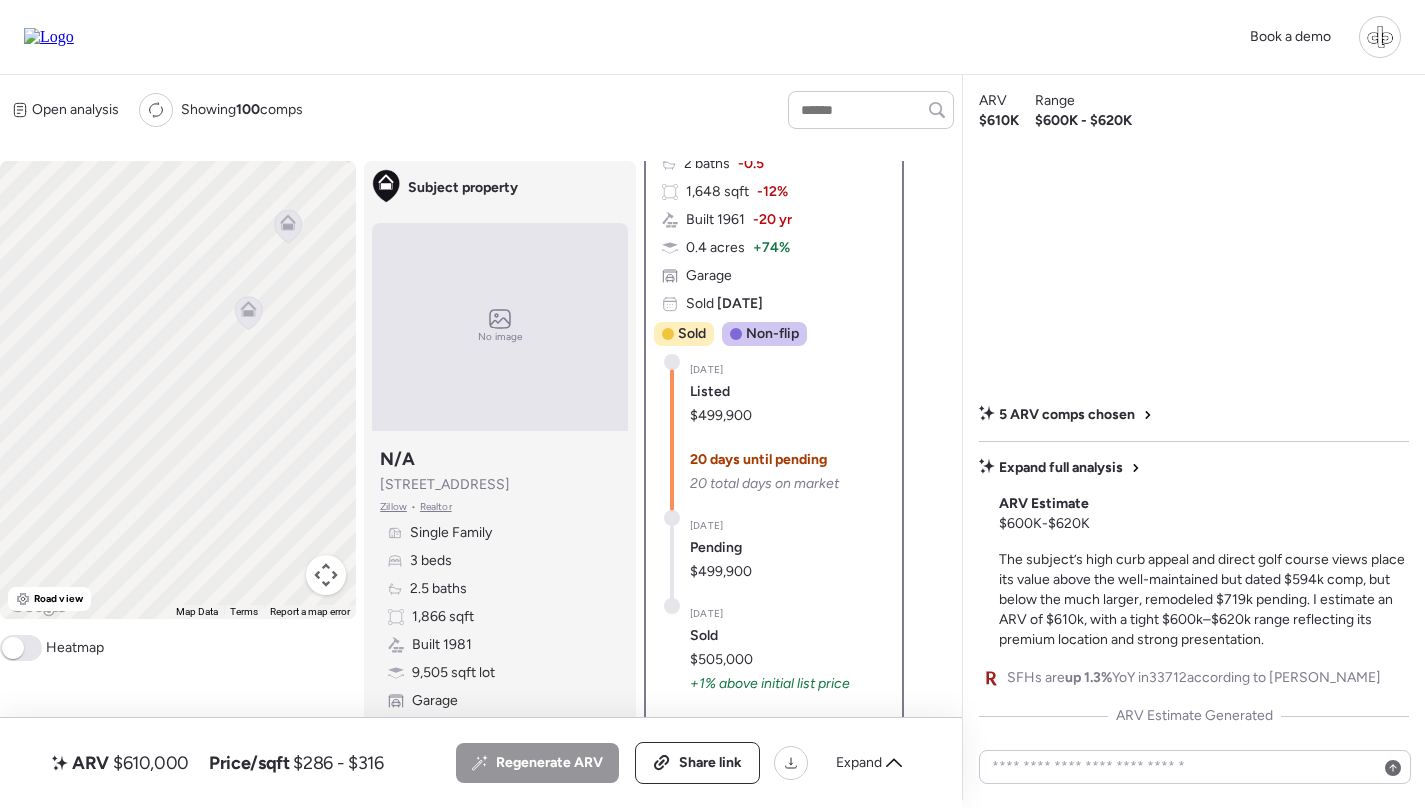 drag, startPoint x: 214, startPoint y: 453, endPoint x: 295, endPoint y: 260, distance: 209.30838 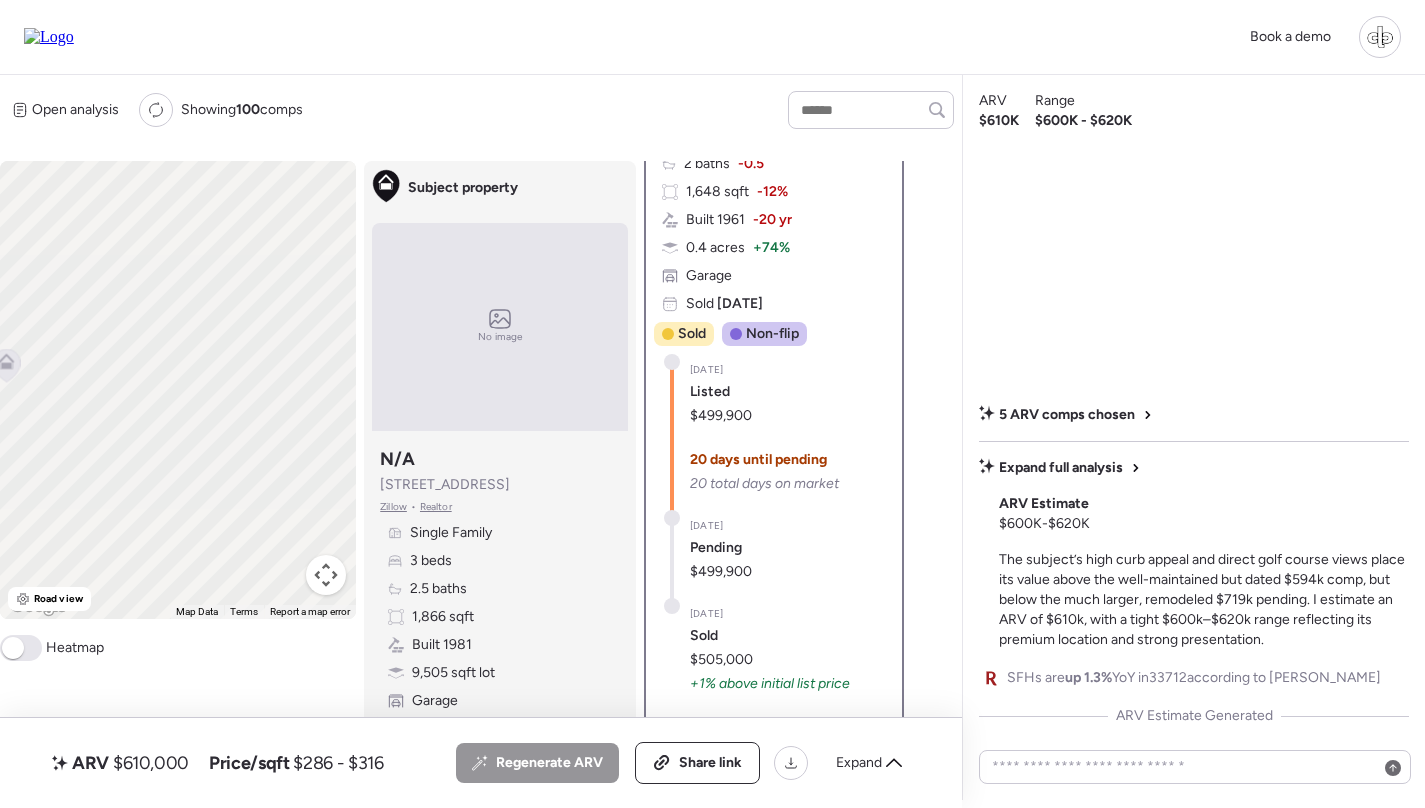 drag, startPoint x: 249, startPoint y: 385, endPoint x: 326, endPoint y: 199, distance: 201.30823 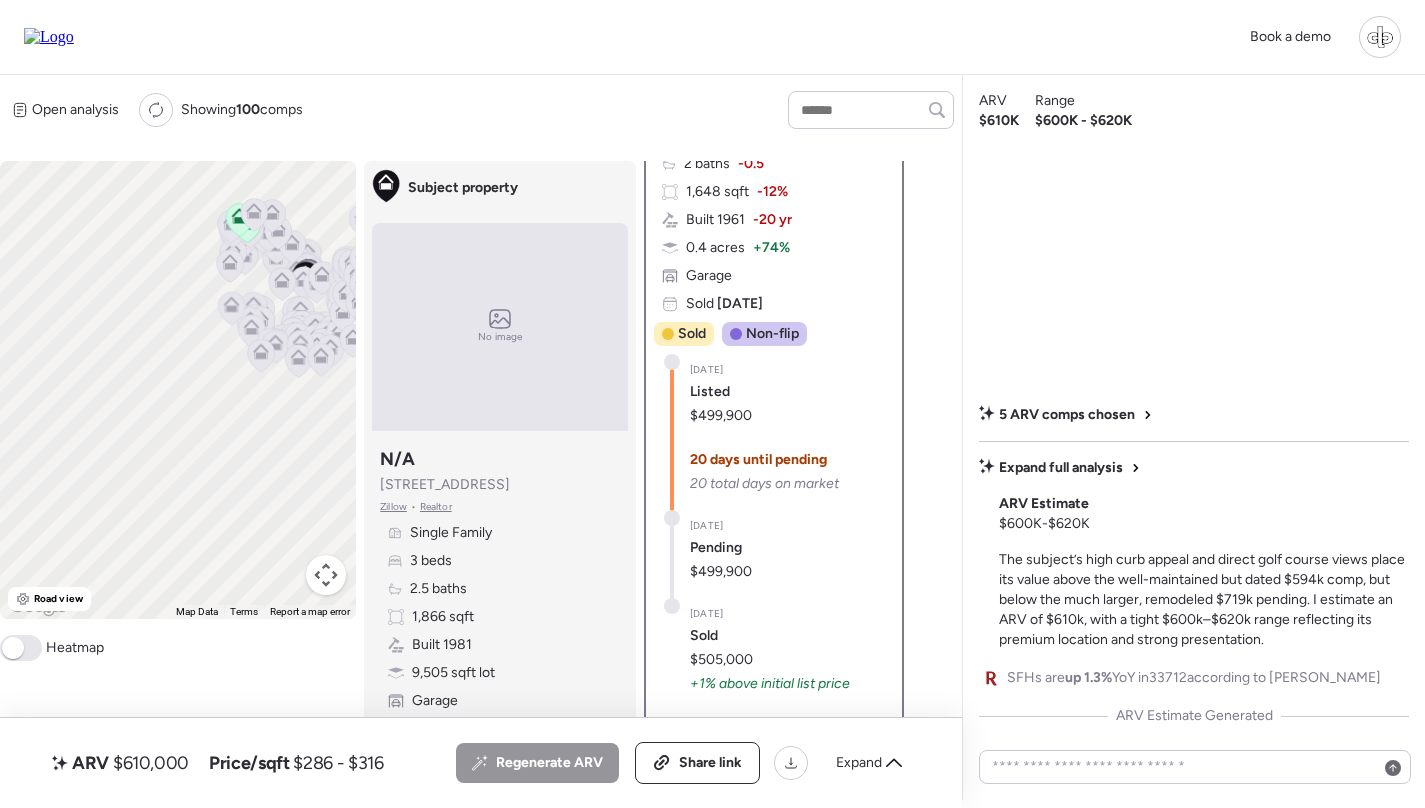 drag, startPoint x: 297, startPoint y: 217, endPoint x: 254, endPoint y: 351, distance: 140.73024 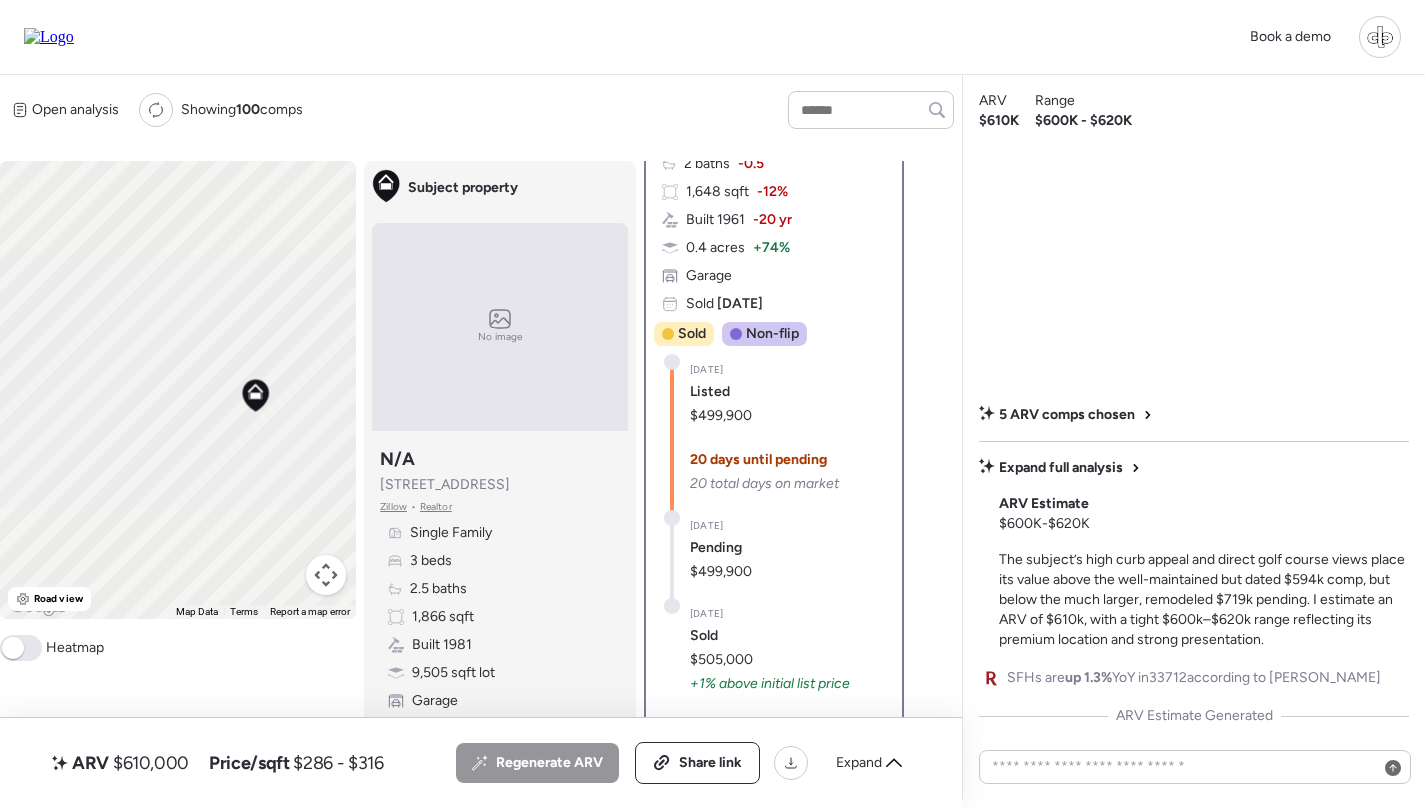drag, startPoint x: 211, startPoint y: 455, endPoint x: 269, endPoint y: 424, distance: 65.76473 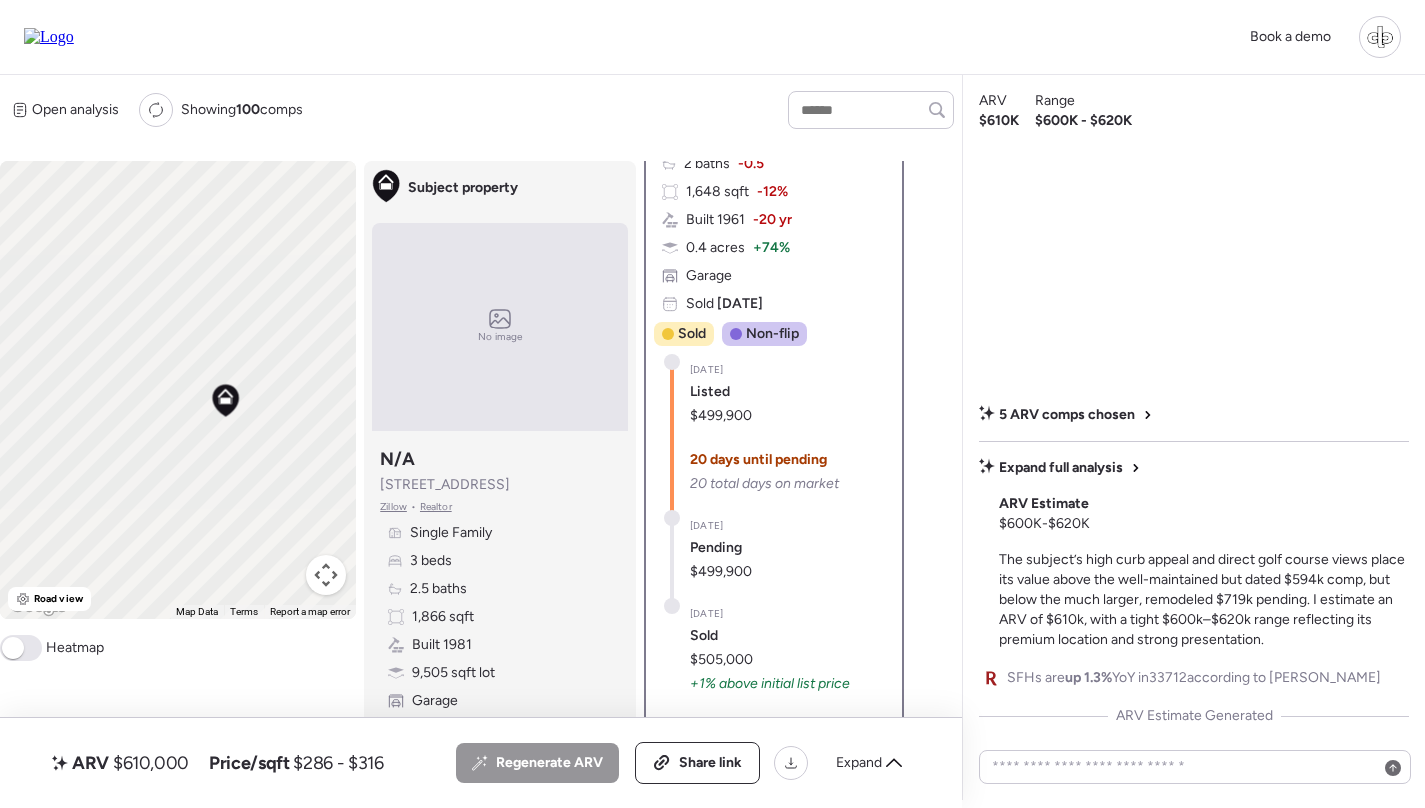 drag, startPoint x: 288, startPoint y: 386, endPoint x: 288, endPoint y: 405, distance: 19 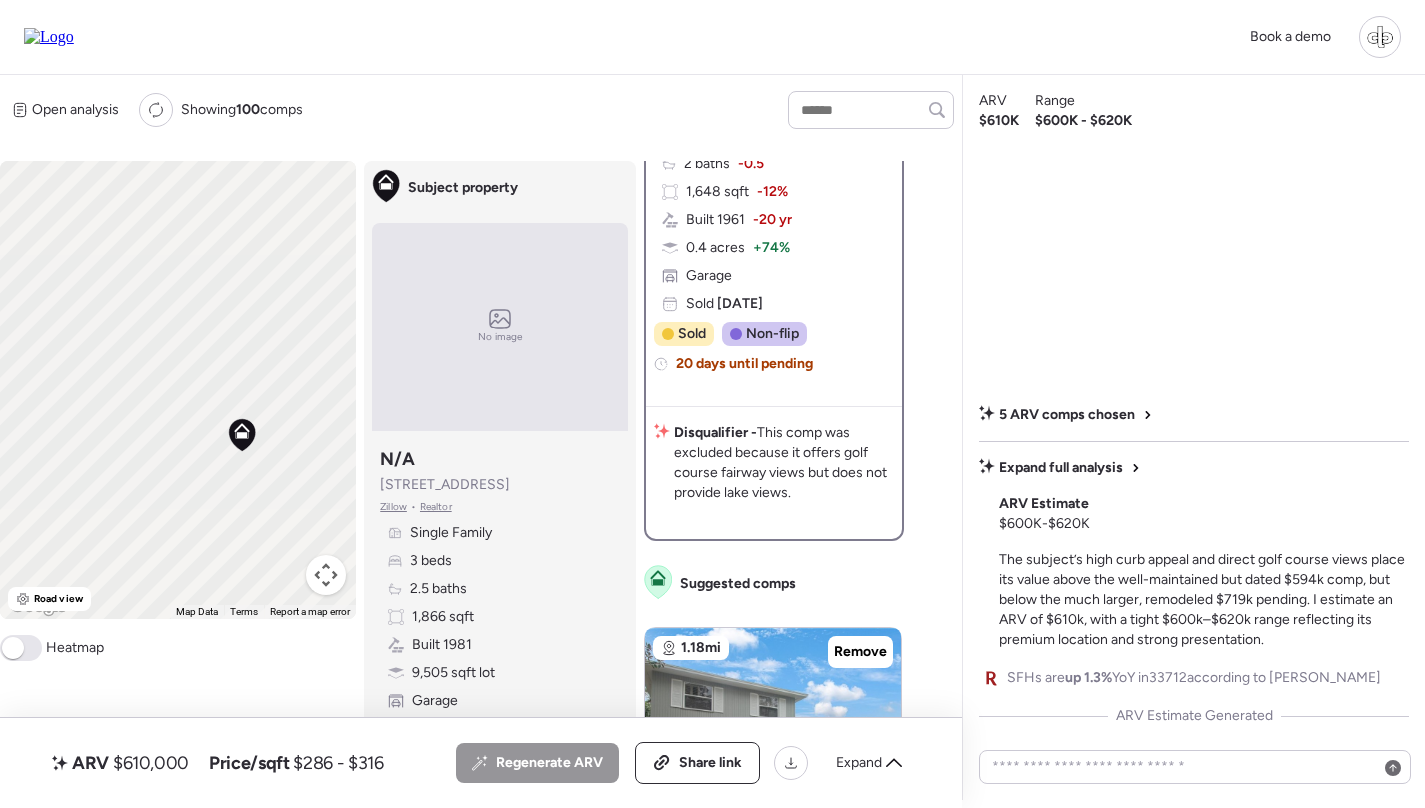 click on "To activate drag with keyboard, press Alt + Enter. Once in keyboard drag state, use the arrow keys to move the marker. To complete the drag, press the Enter key. To cancel, press Escape." at bounding box center [178, 390] 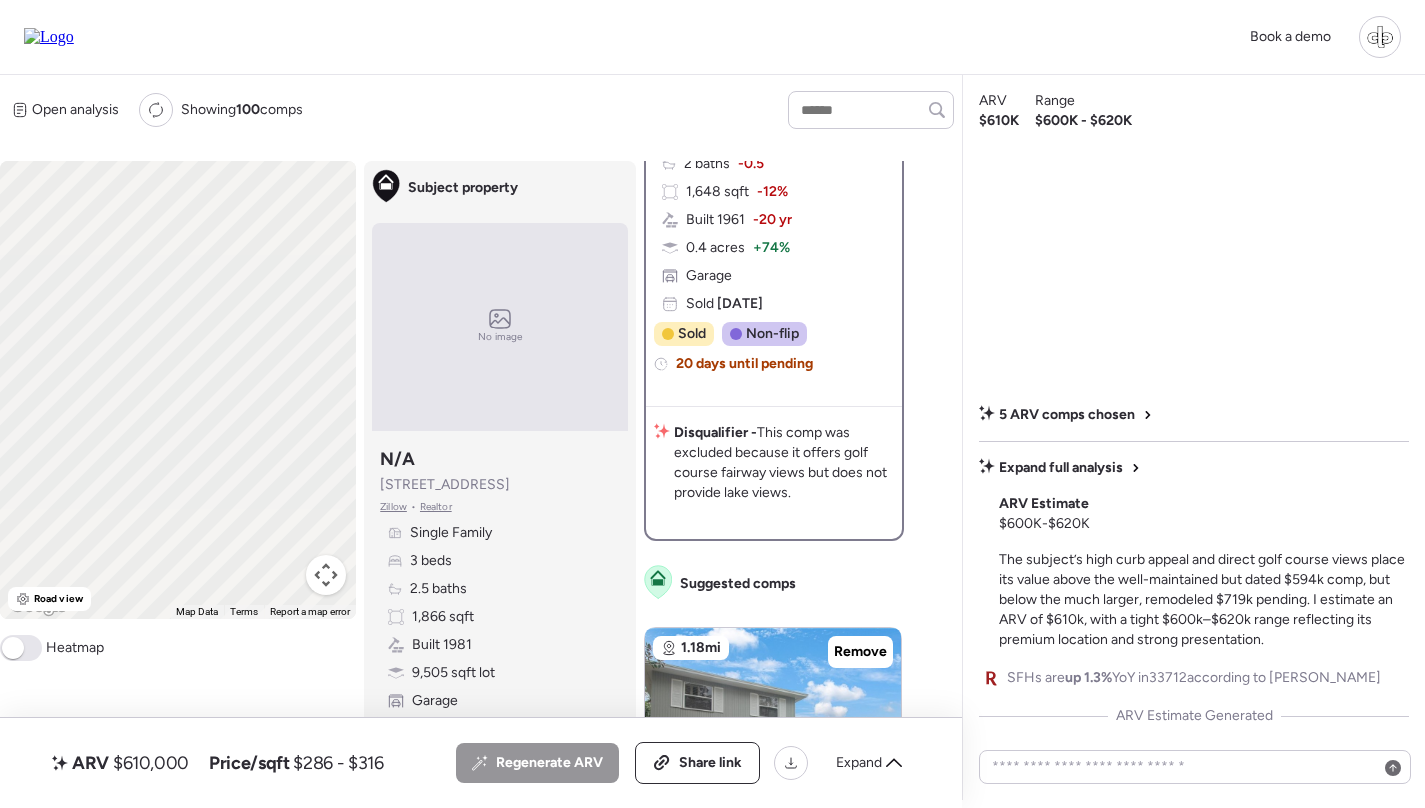 drag, startPoint x: 179, startPoint y: 233, endPoint x: 322, endPoint y: 386, distance: 209.42302 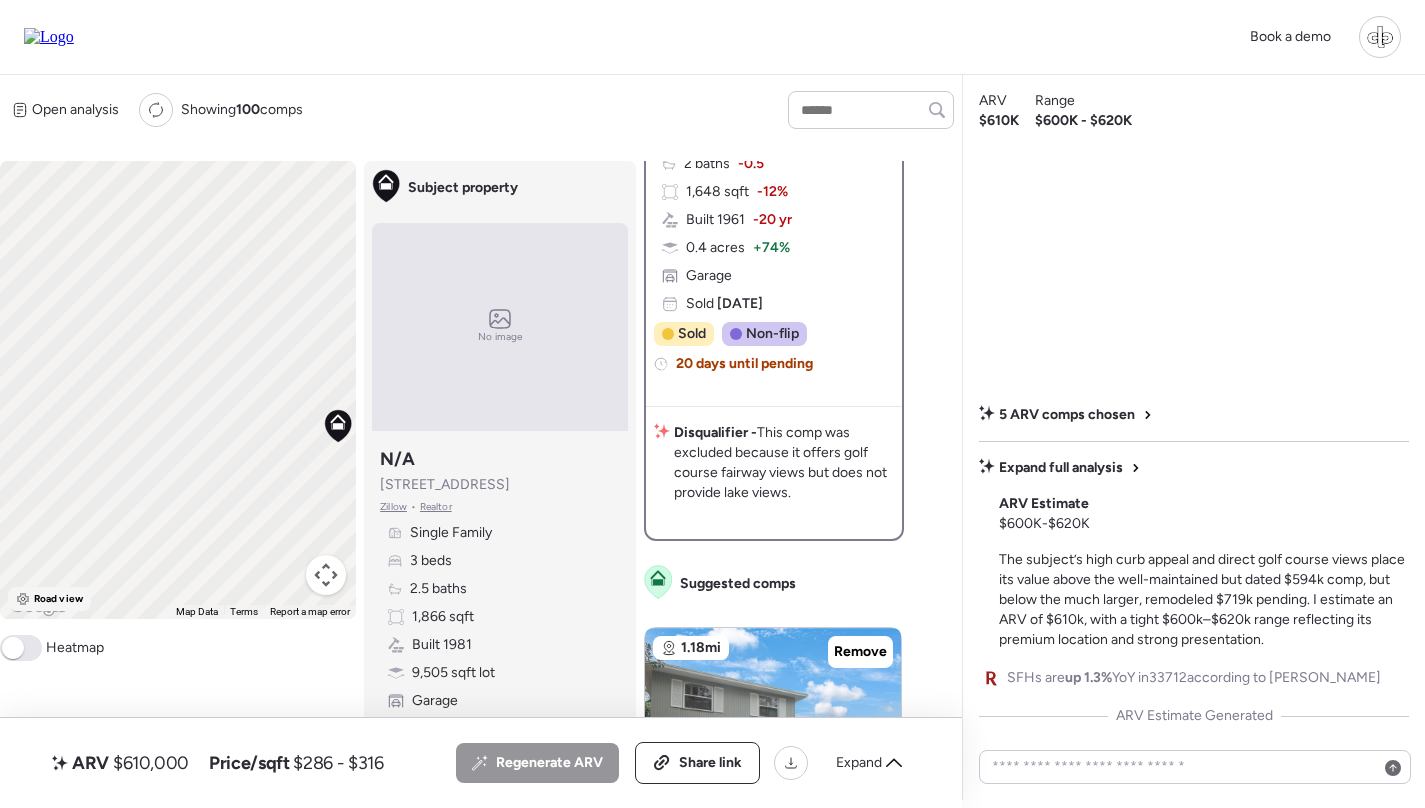 click on "Road view" at bounding box center (58, 599) 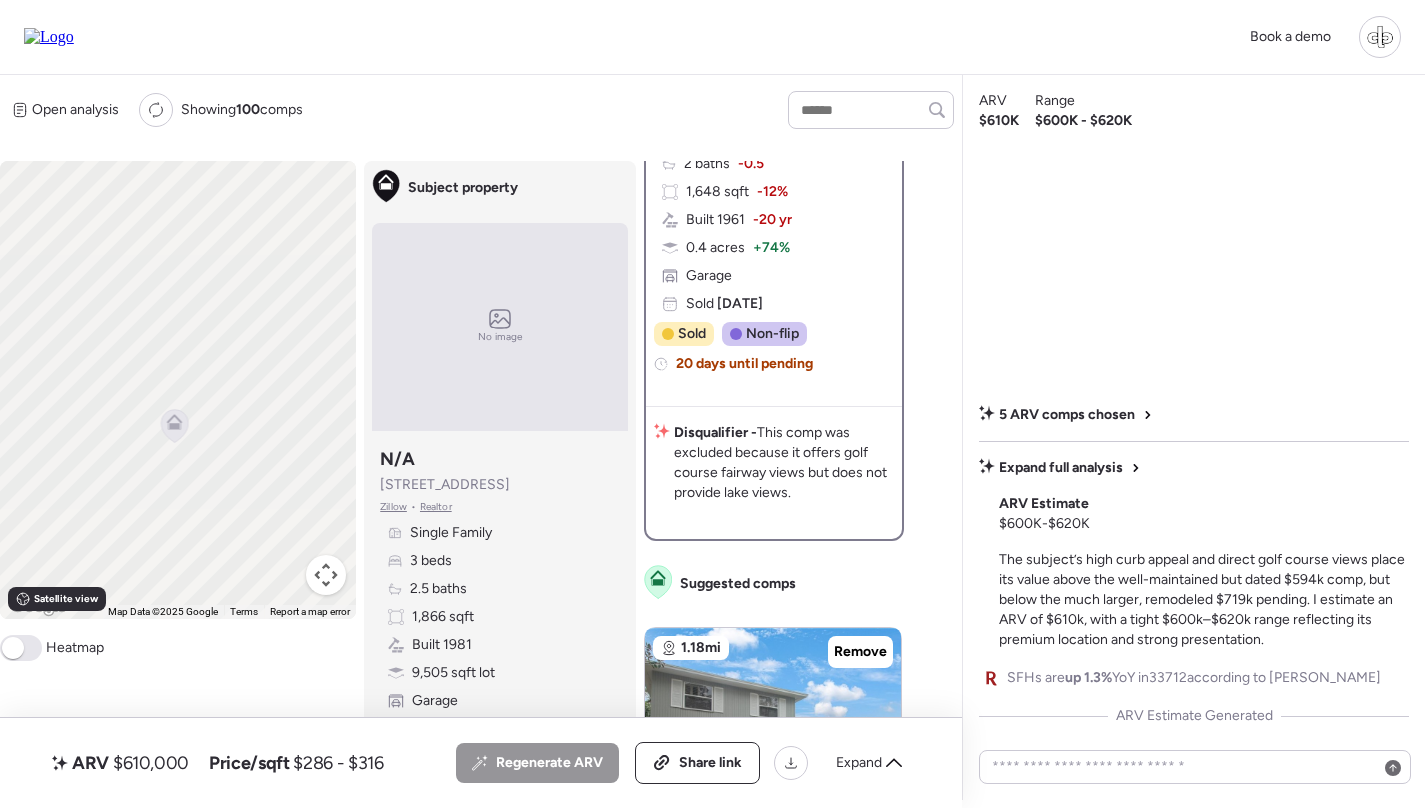 drag, startPoint x: 190, startPoint y: 370, endPoint x: 214, endPoint y: 483, distance: 115.52056 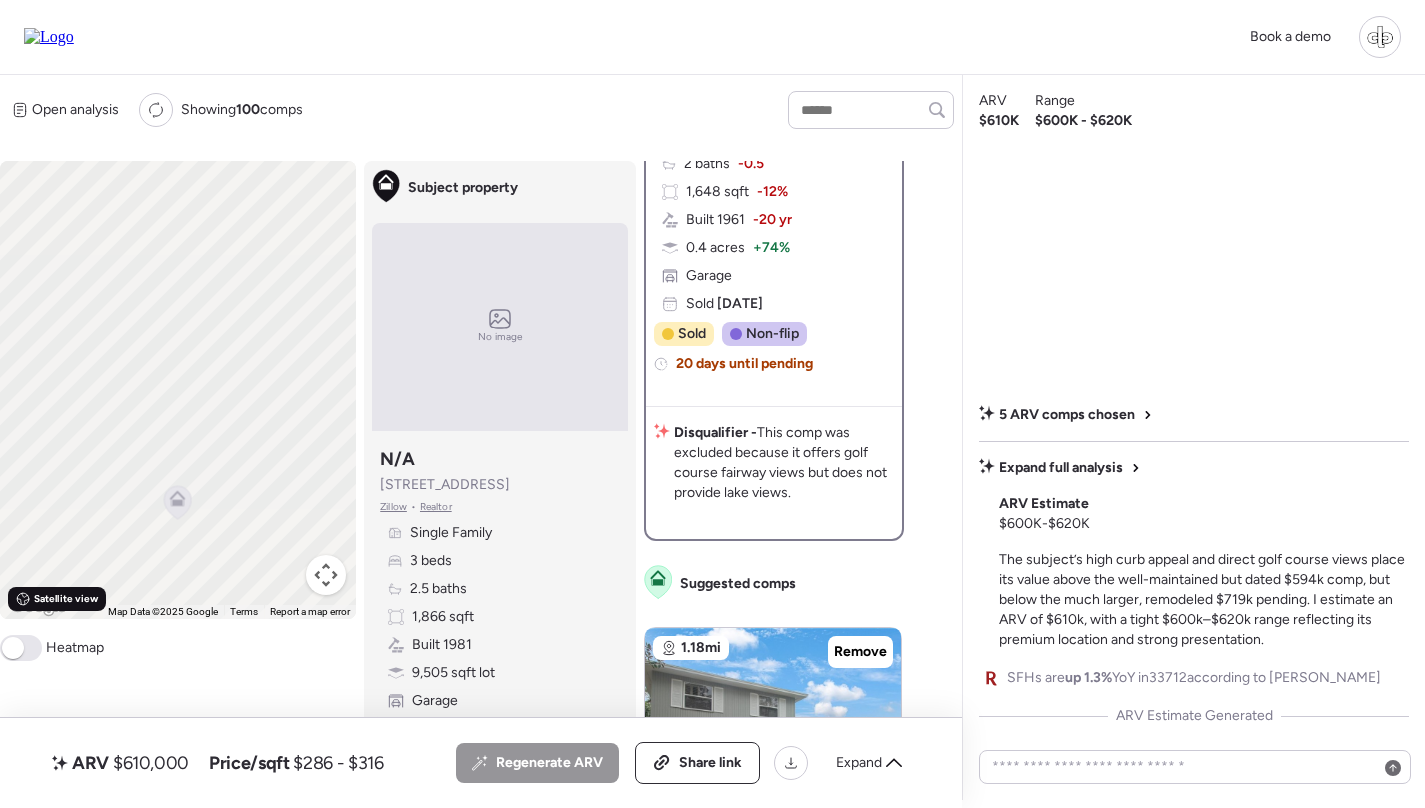 click on "Satellite view" at bounding box center (66, 599) 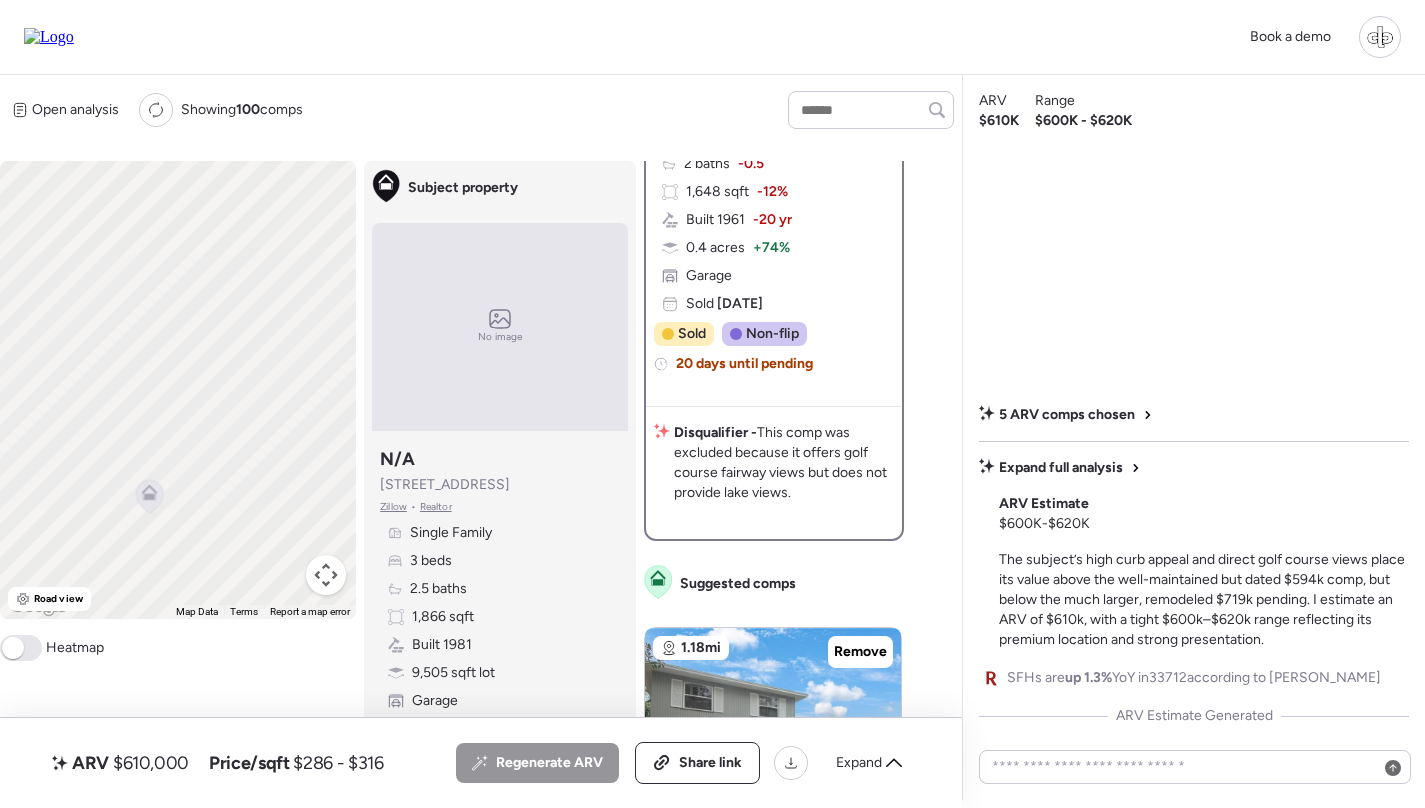 drag, startPoint x: 174, startPoint y: 466, endPoint x: 142, endPoint y: 460, distance: 32.55764 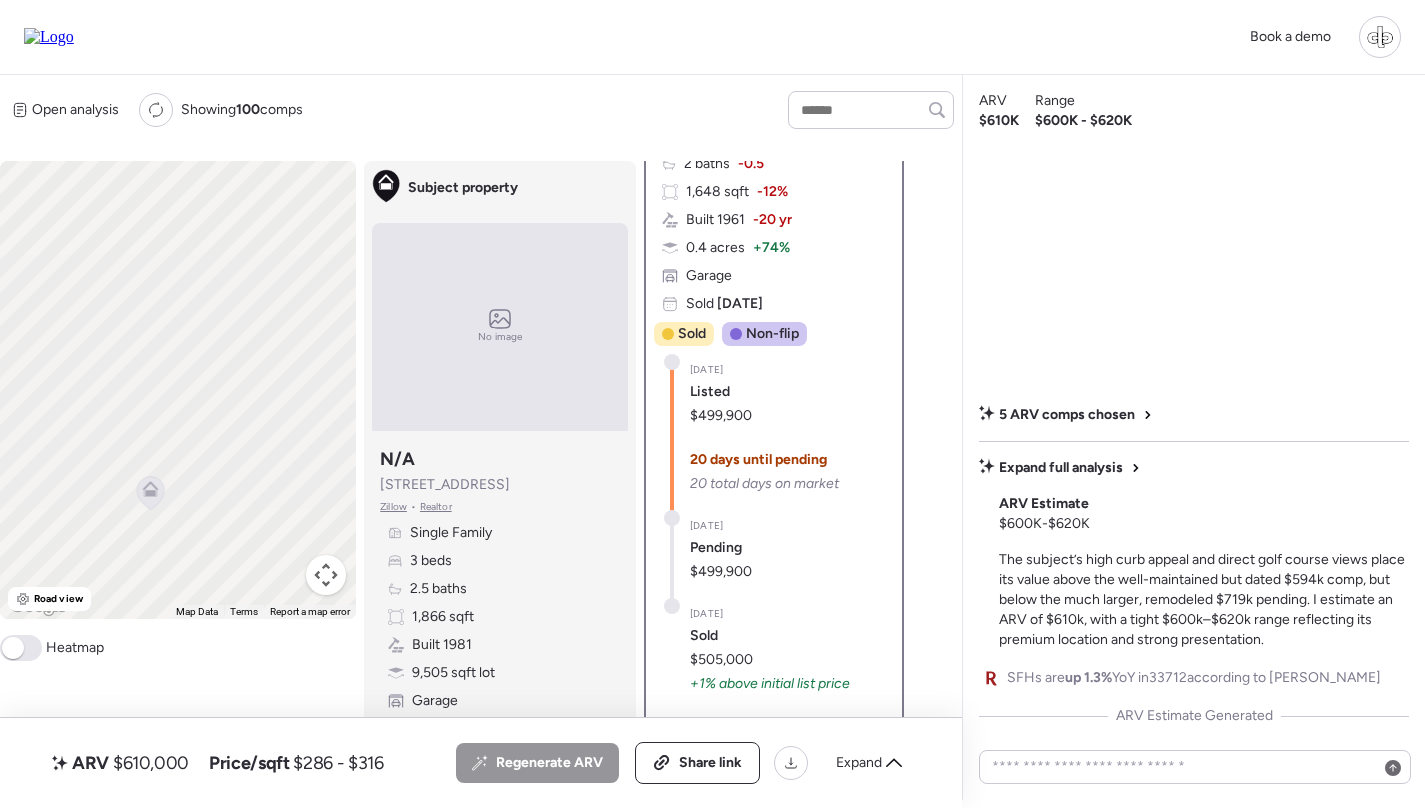 drag, startPoint x: 152, startPoint y: 426, endPoint x: 192, endPoint y: 426, distance: 40 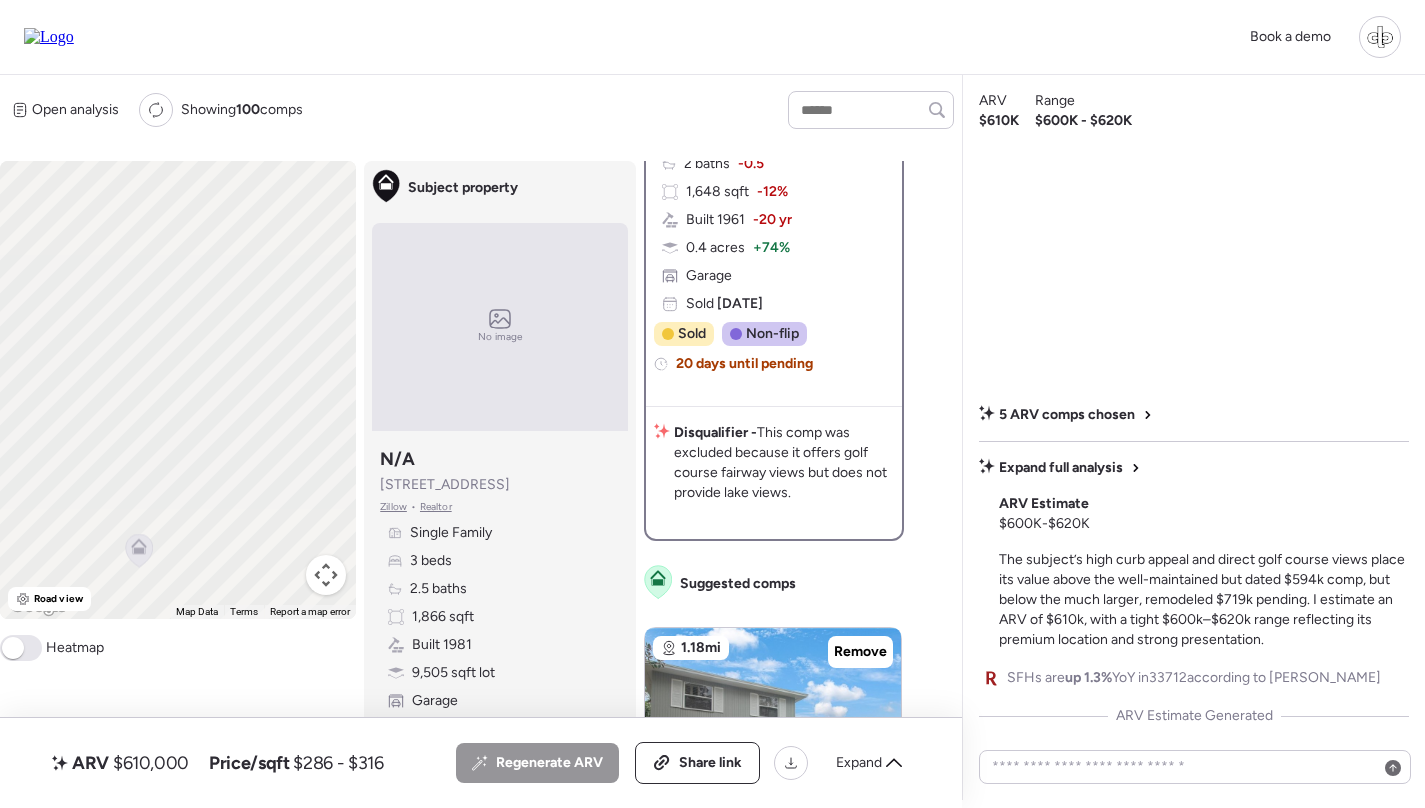 drag, startPoint x: 180, startPoint y: 451, endPoint x: 98, endPoint y: 467, distance: 83.546394 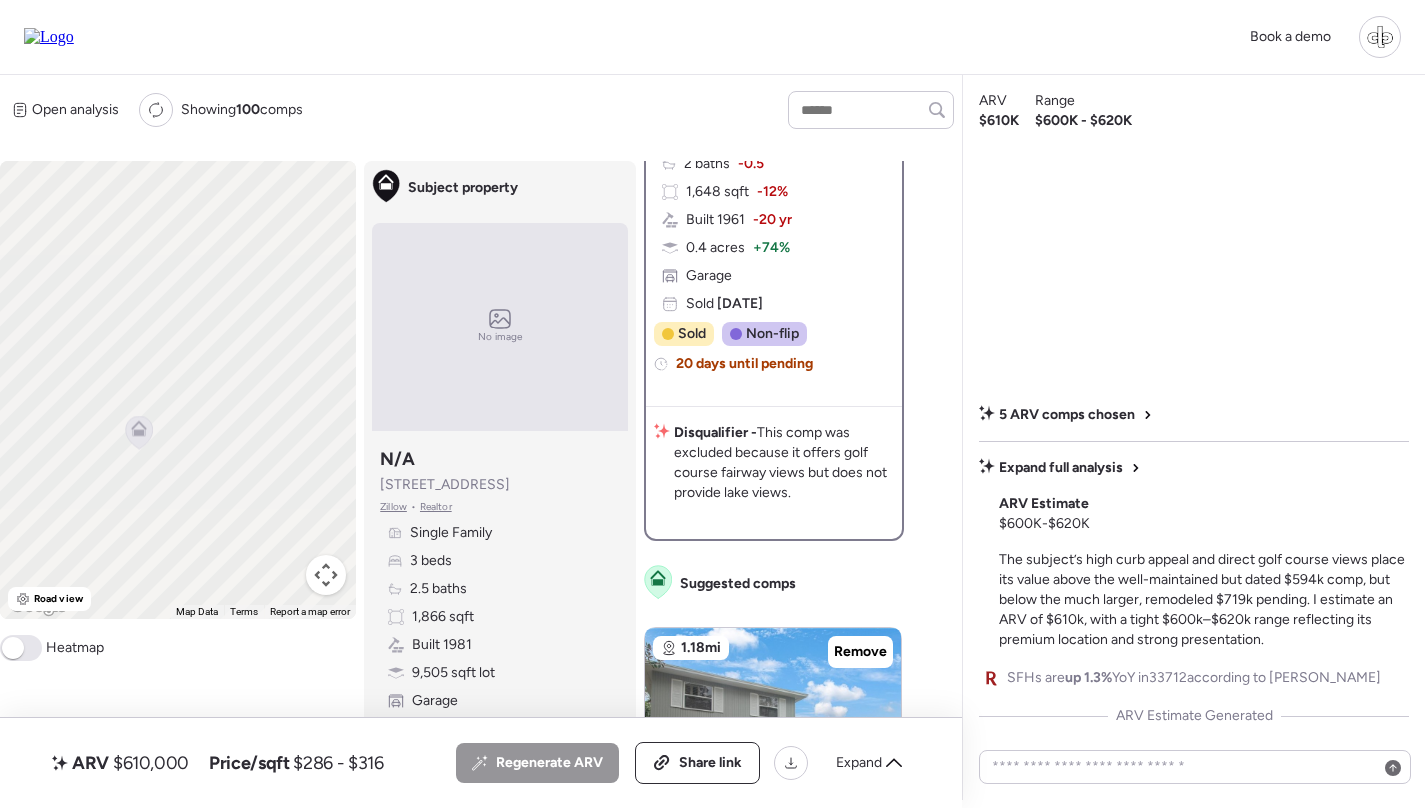 drag, startPoint x: 153, startPoint y: 488, endPoint x: 153, endPoint y: 351, distance: 137 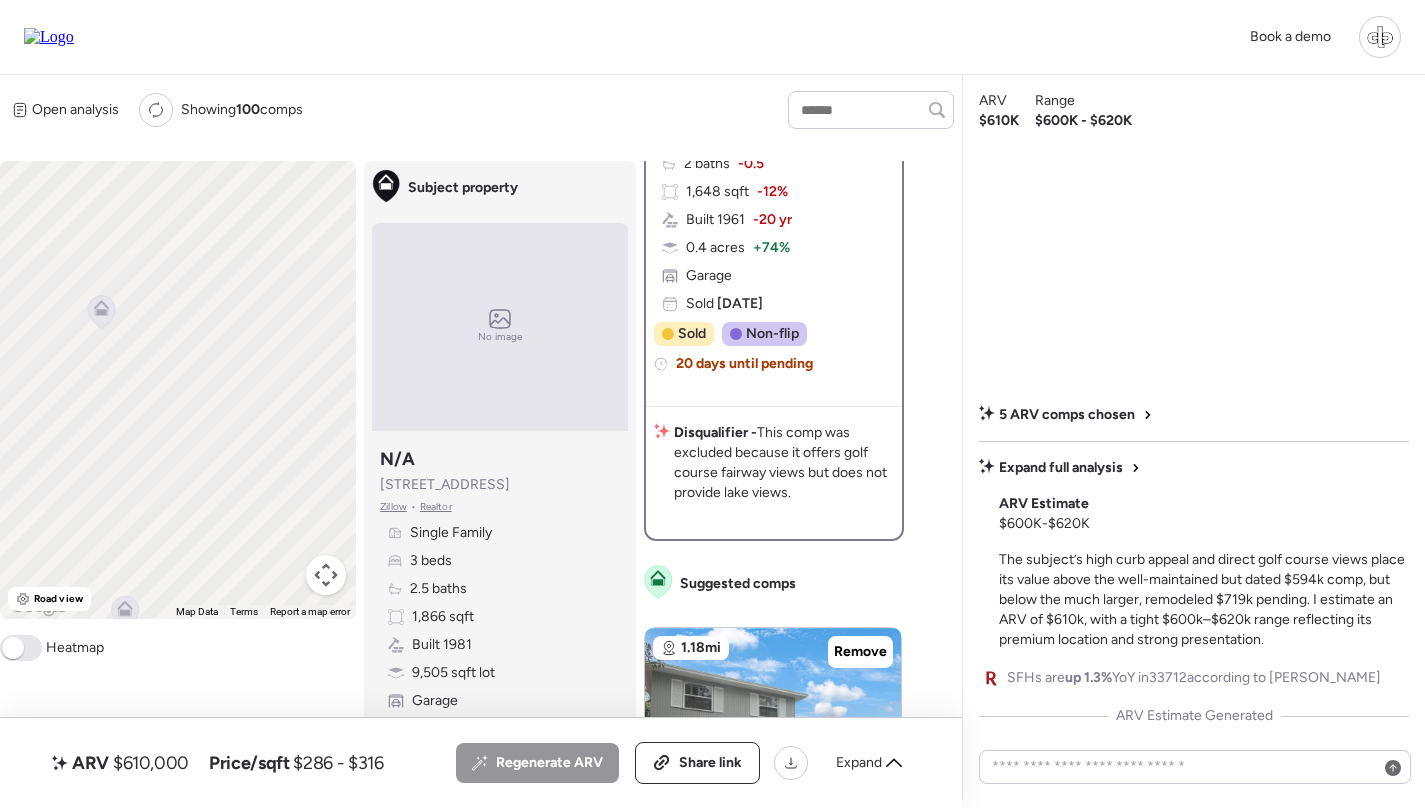 drag, startPoint x: 69, startPoint y: 234, endPoint x: 99, endPoint y: 302, distance: 74.323616 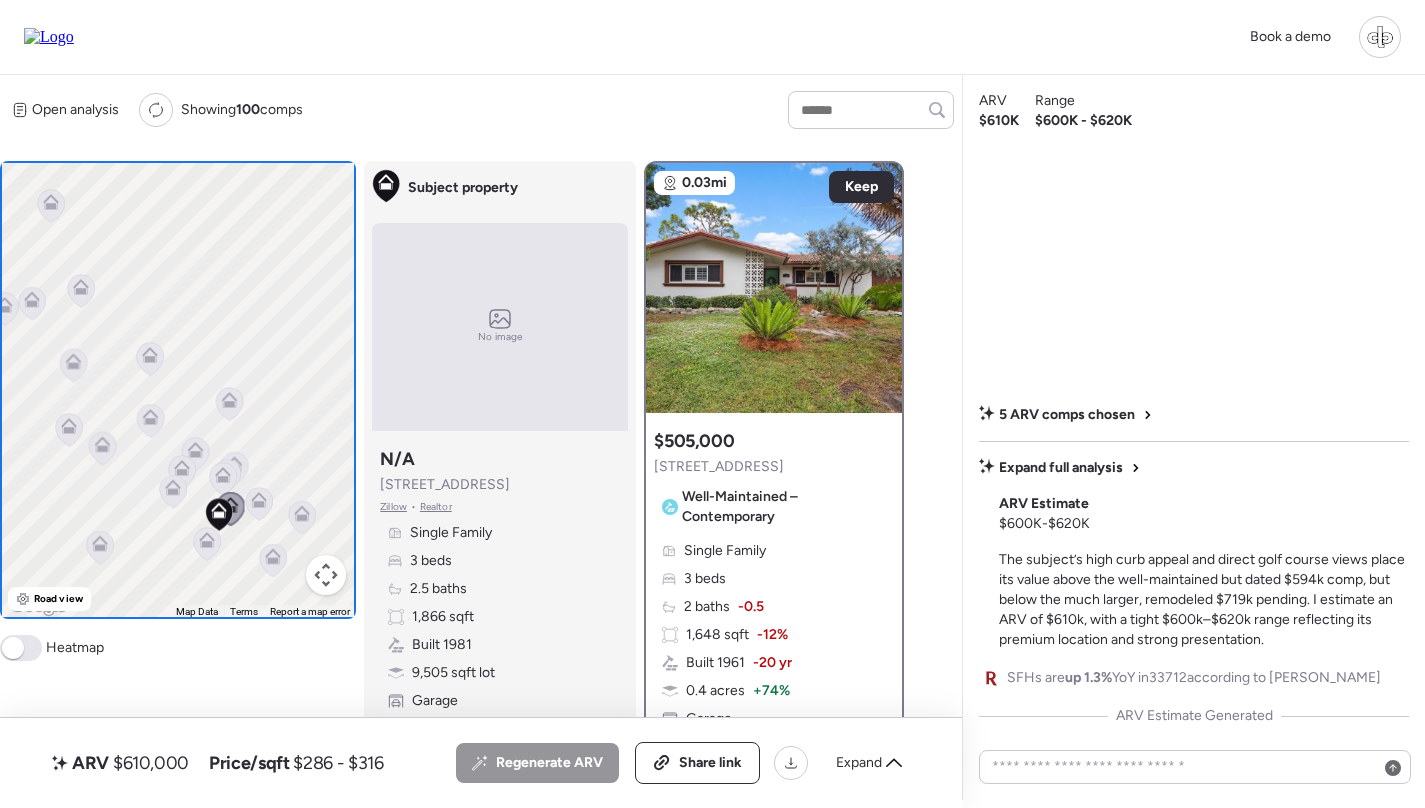 scroll, scrollTop: 0, scrollLeft: 0, axis: both 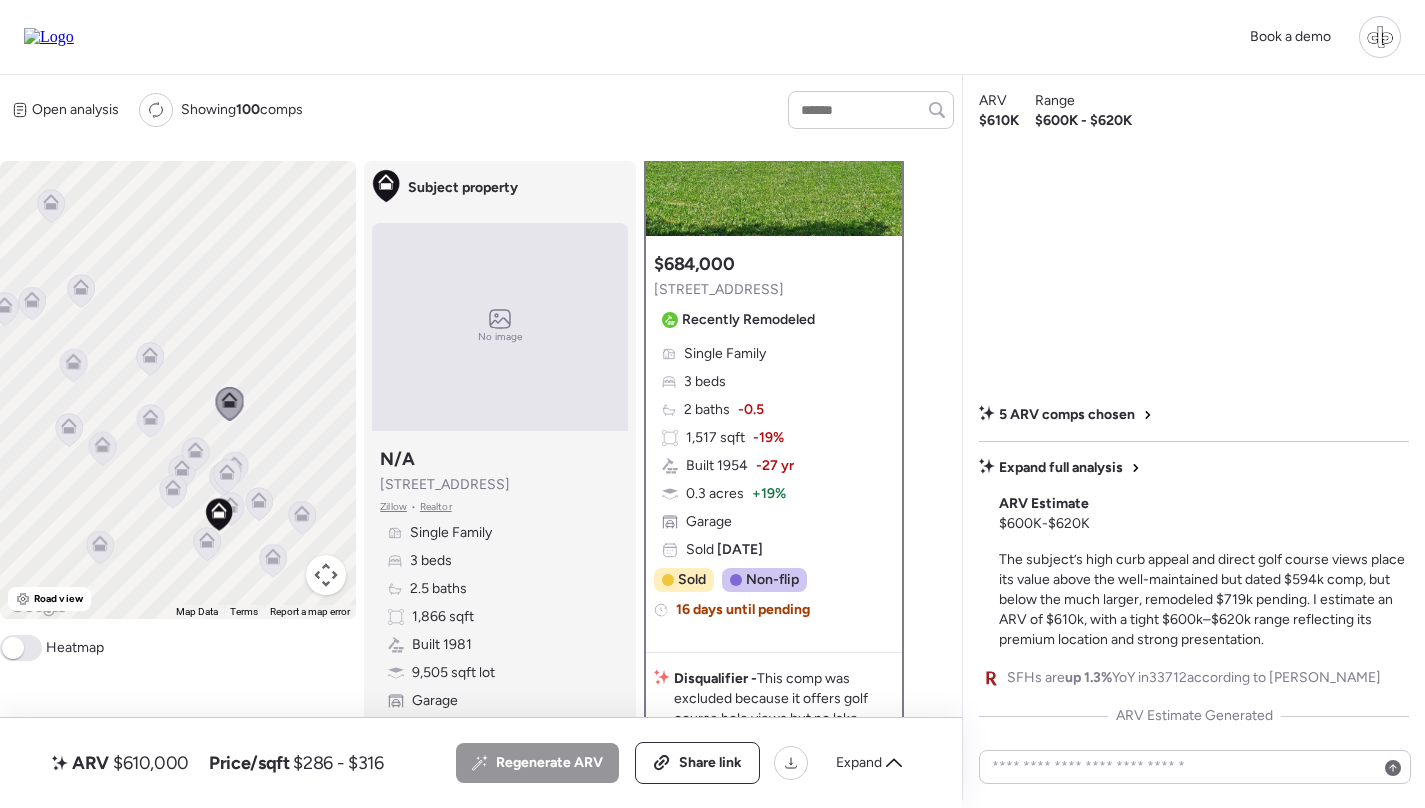 click on "Single Family 3 beds 2 baths -0.5 1,517 sqft -19% Built 1954 -27 yr 0.3 acres + 19% Garage Sold   [DATE]" at bounding box center [774, 452] 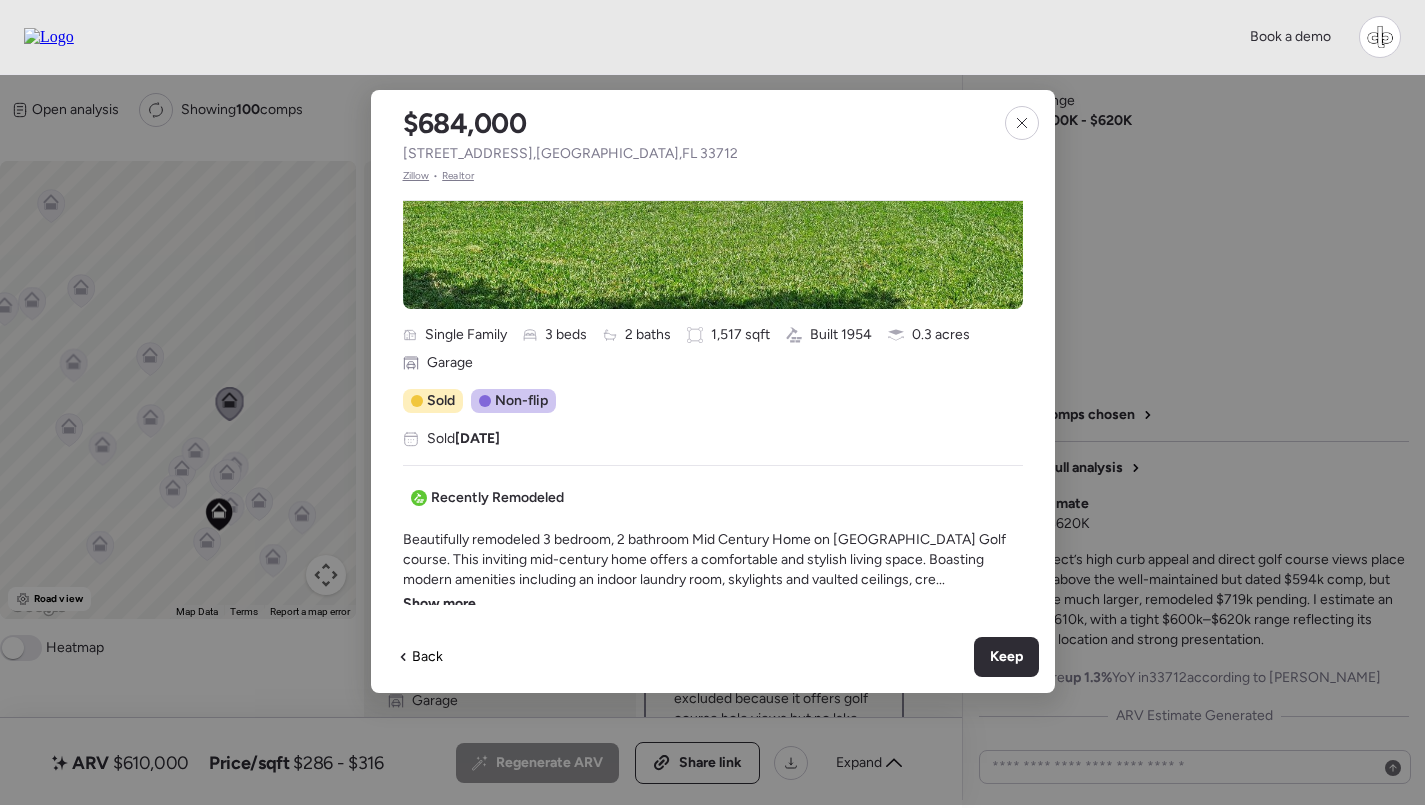 scroll, scrollTop: 367, scrollLeft: 0, axis: vertical 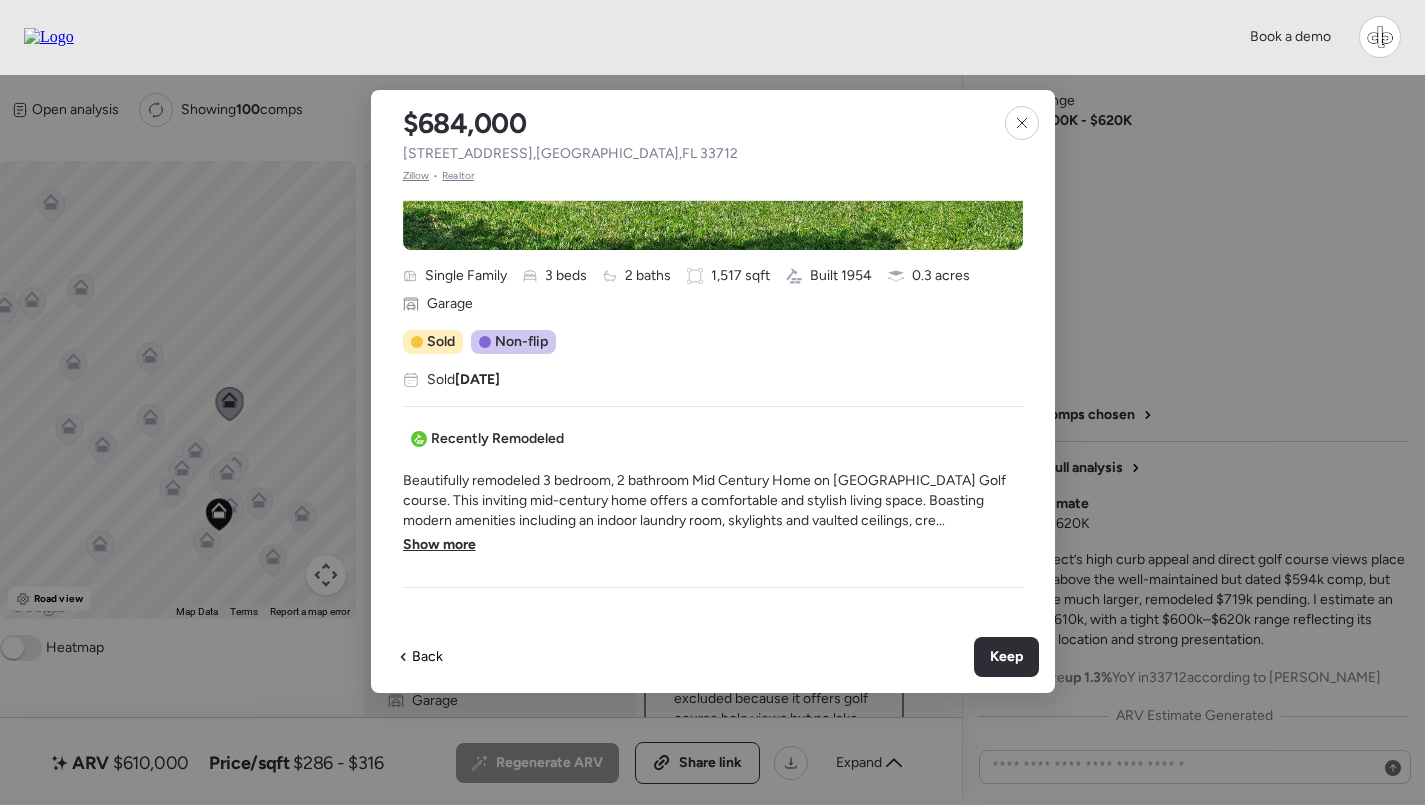 click on "Show more" at bounding box center [439, 545] 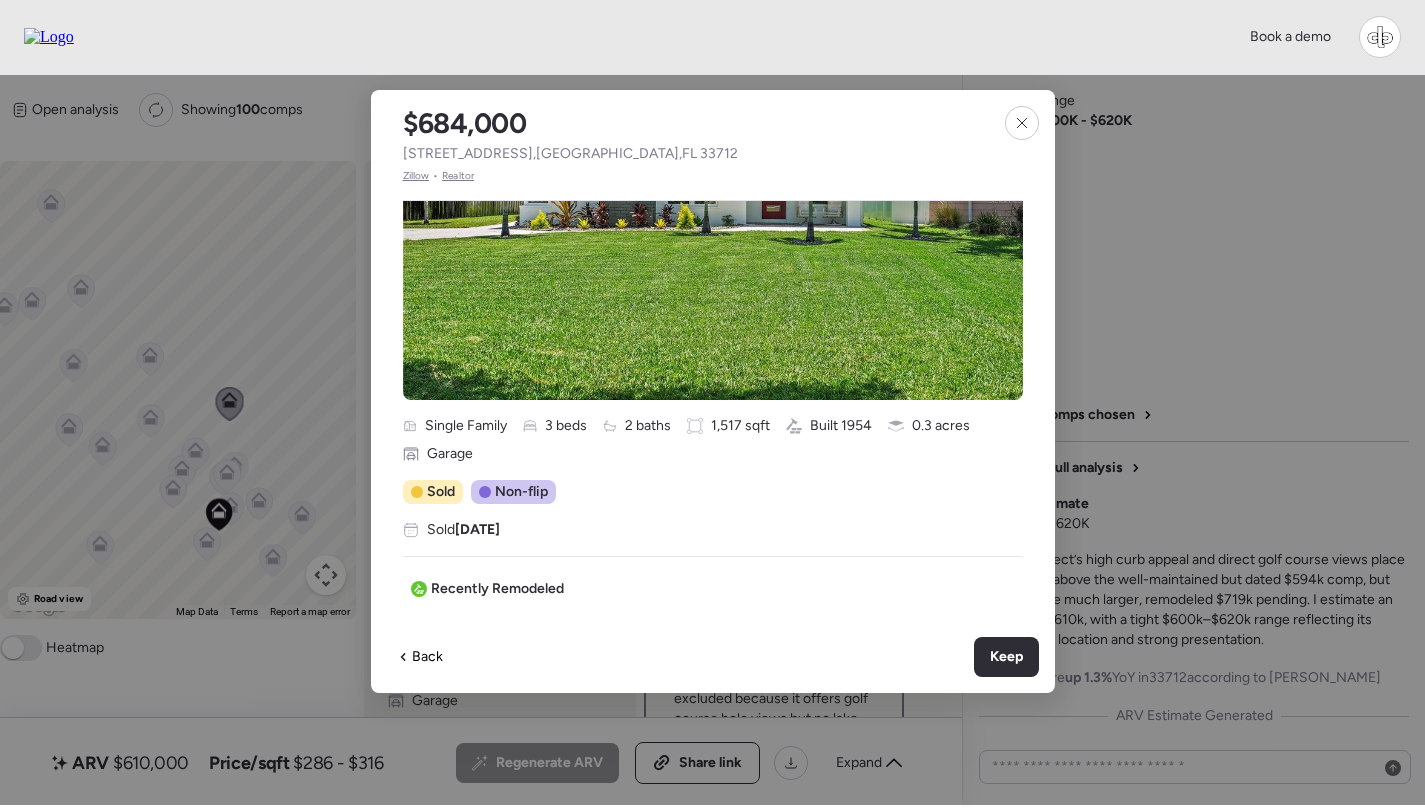 scroll, scrollTop: 38, scrollLeft: 0, axis: vertical 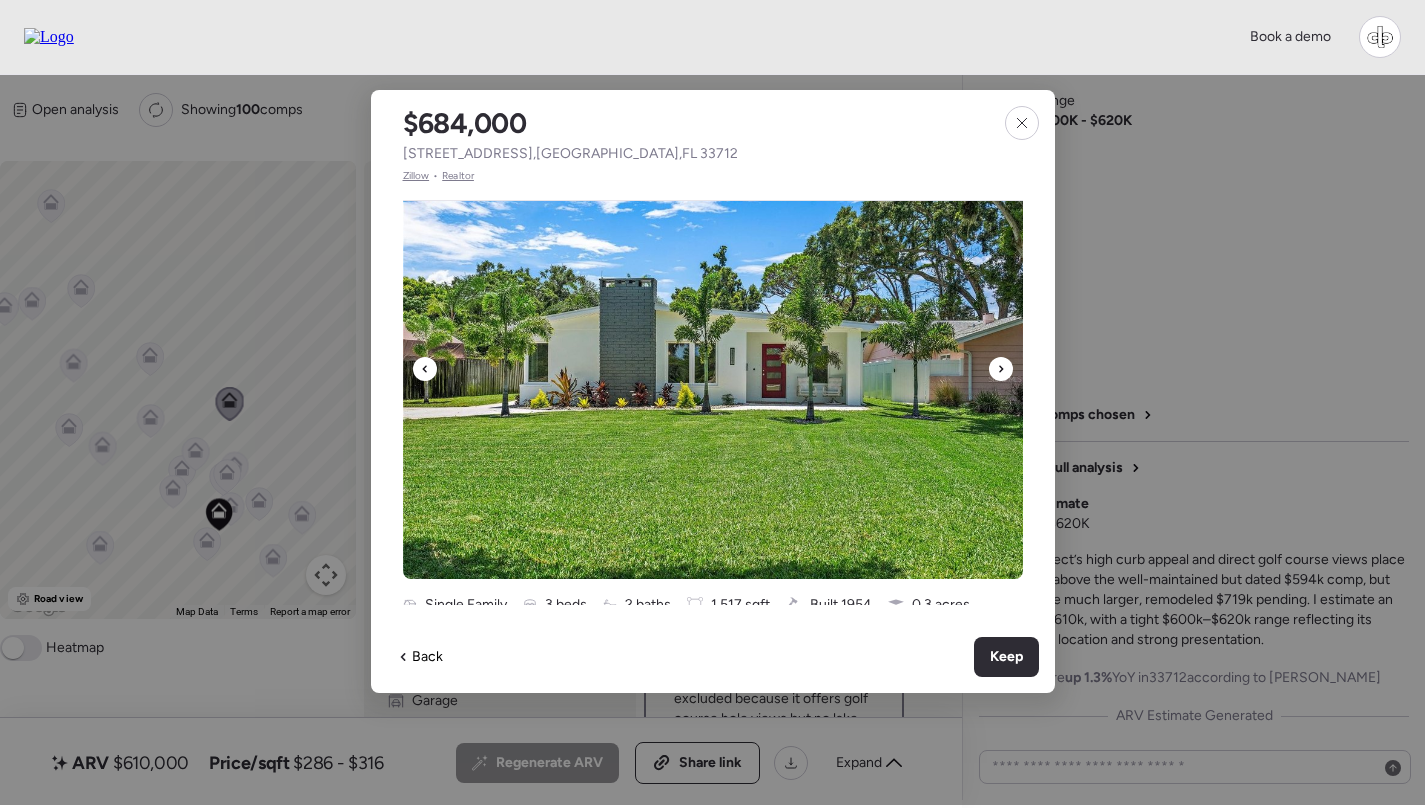 click 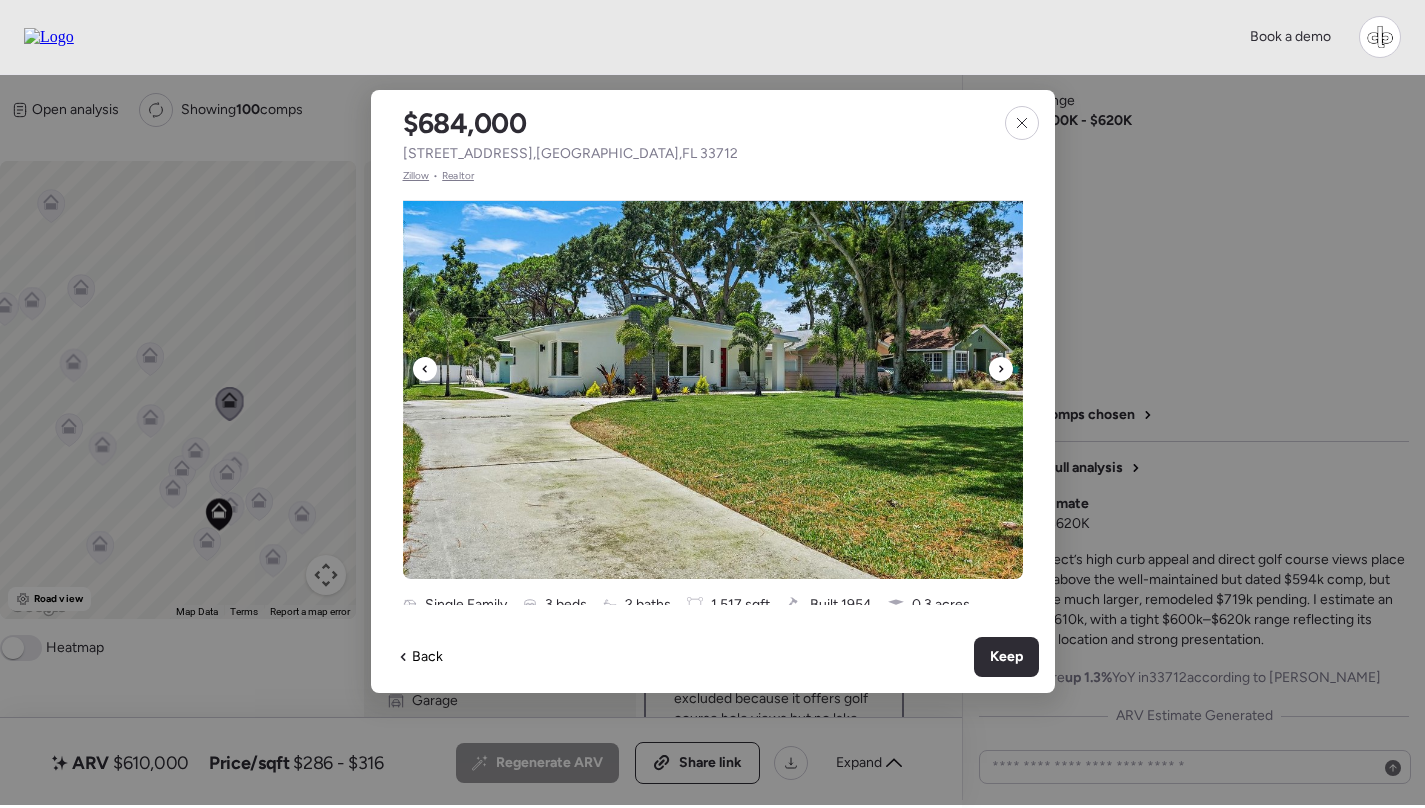 click 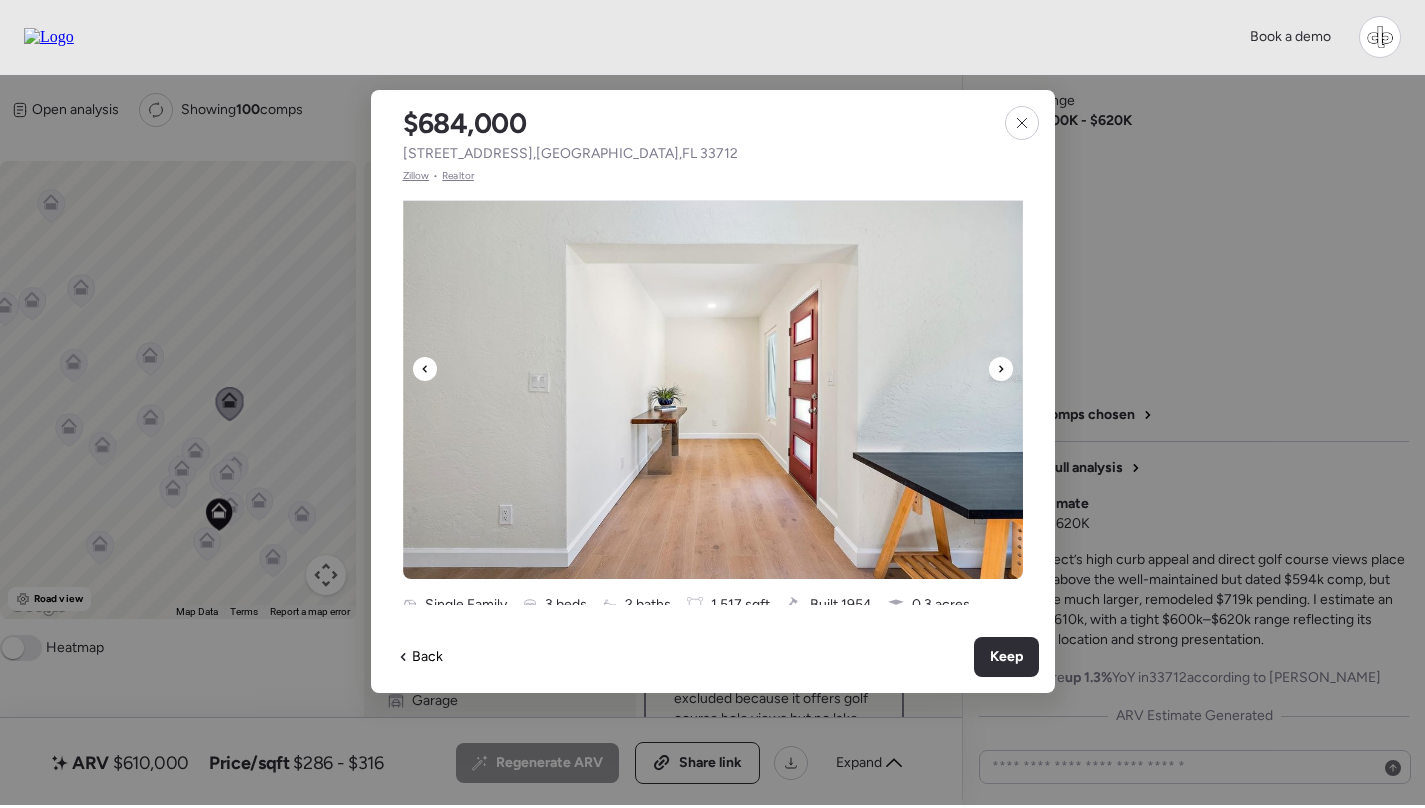 click 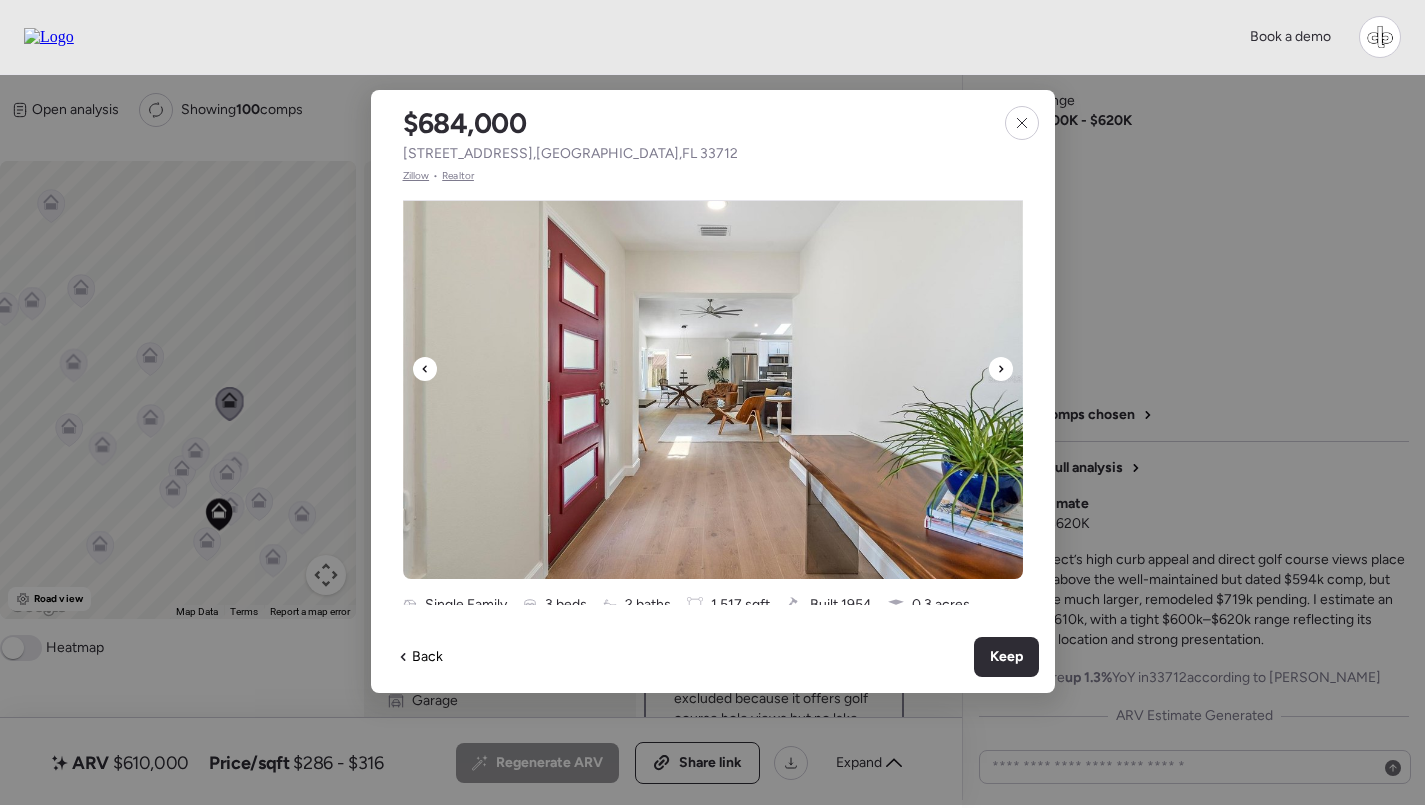 click 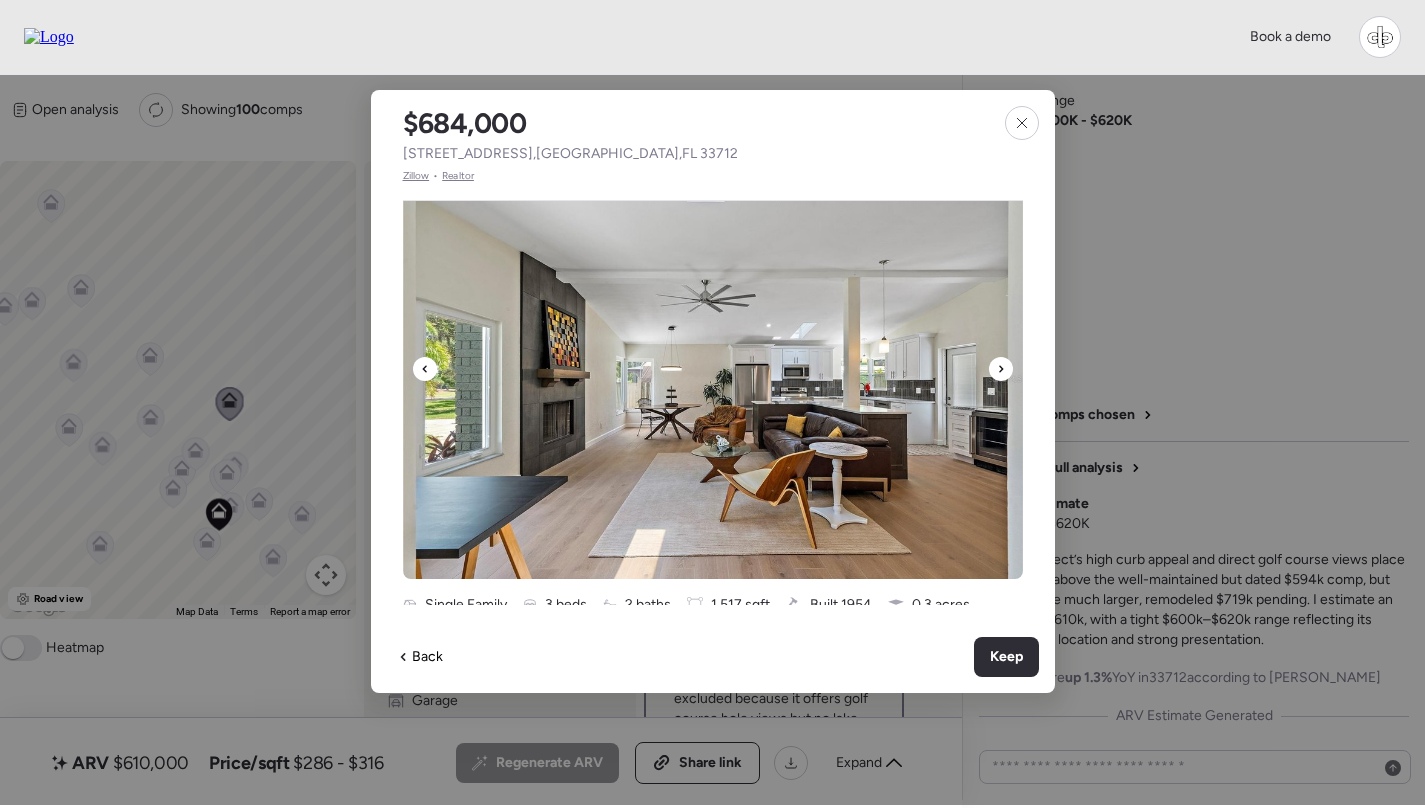 click 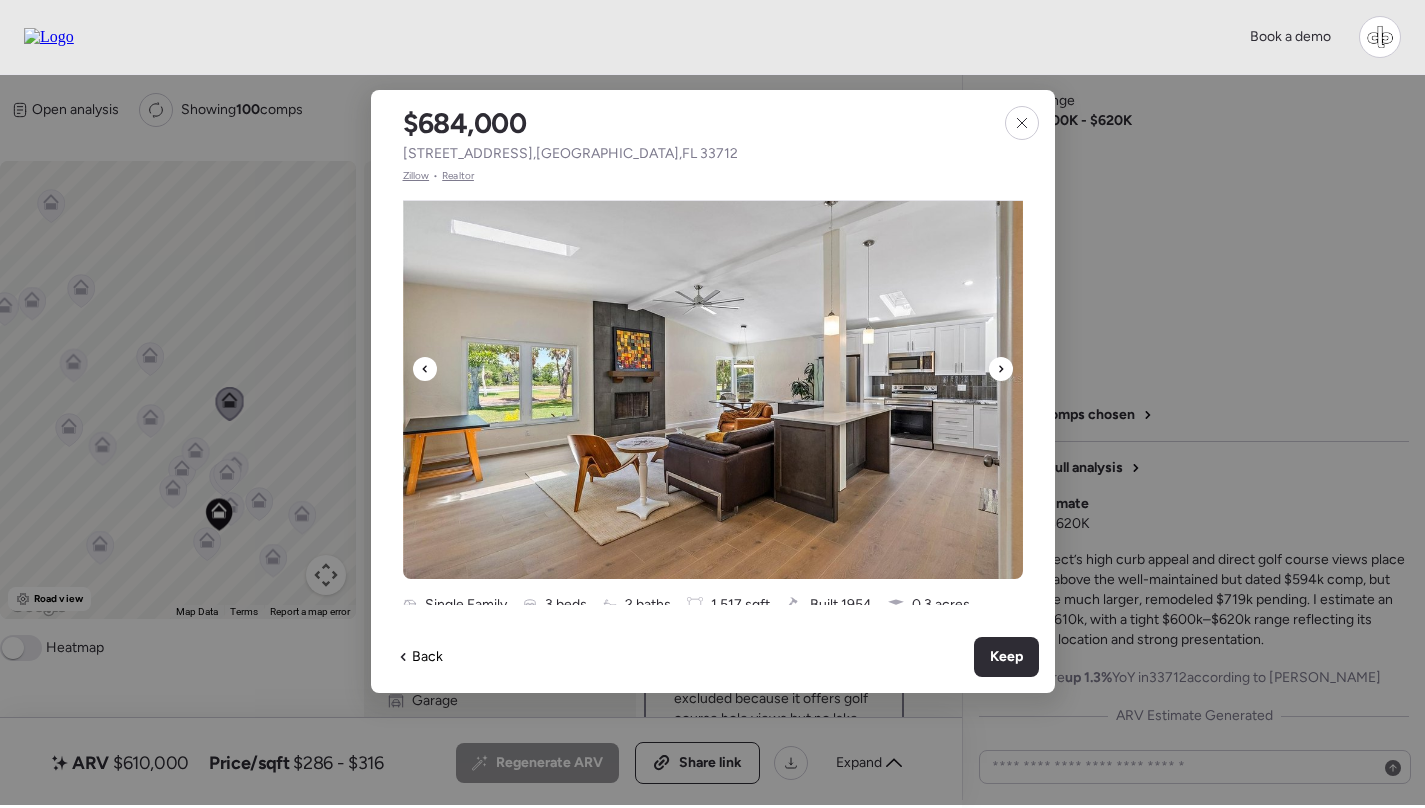 click 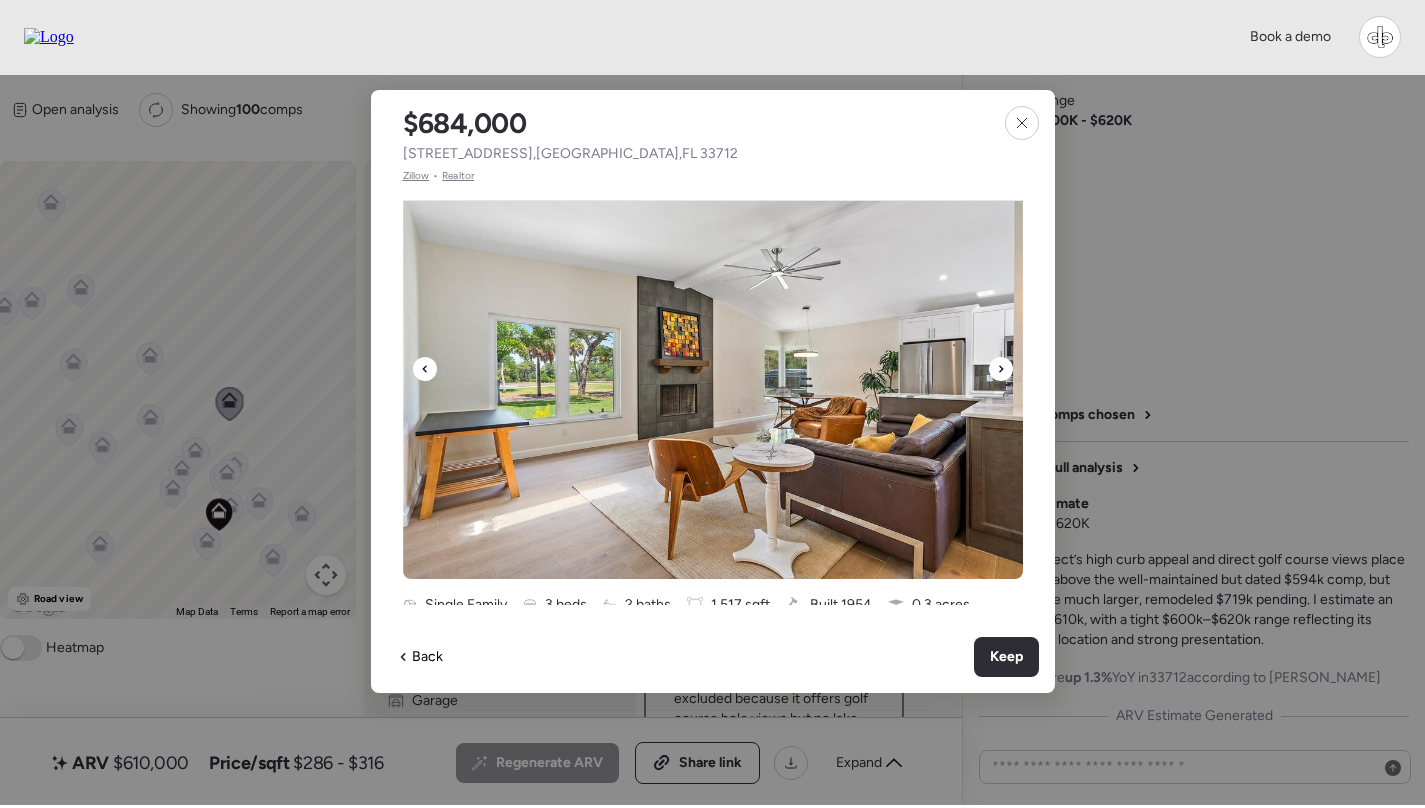 click 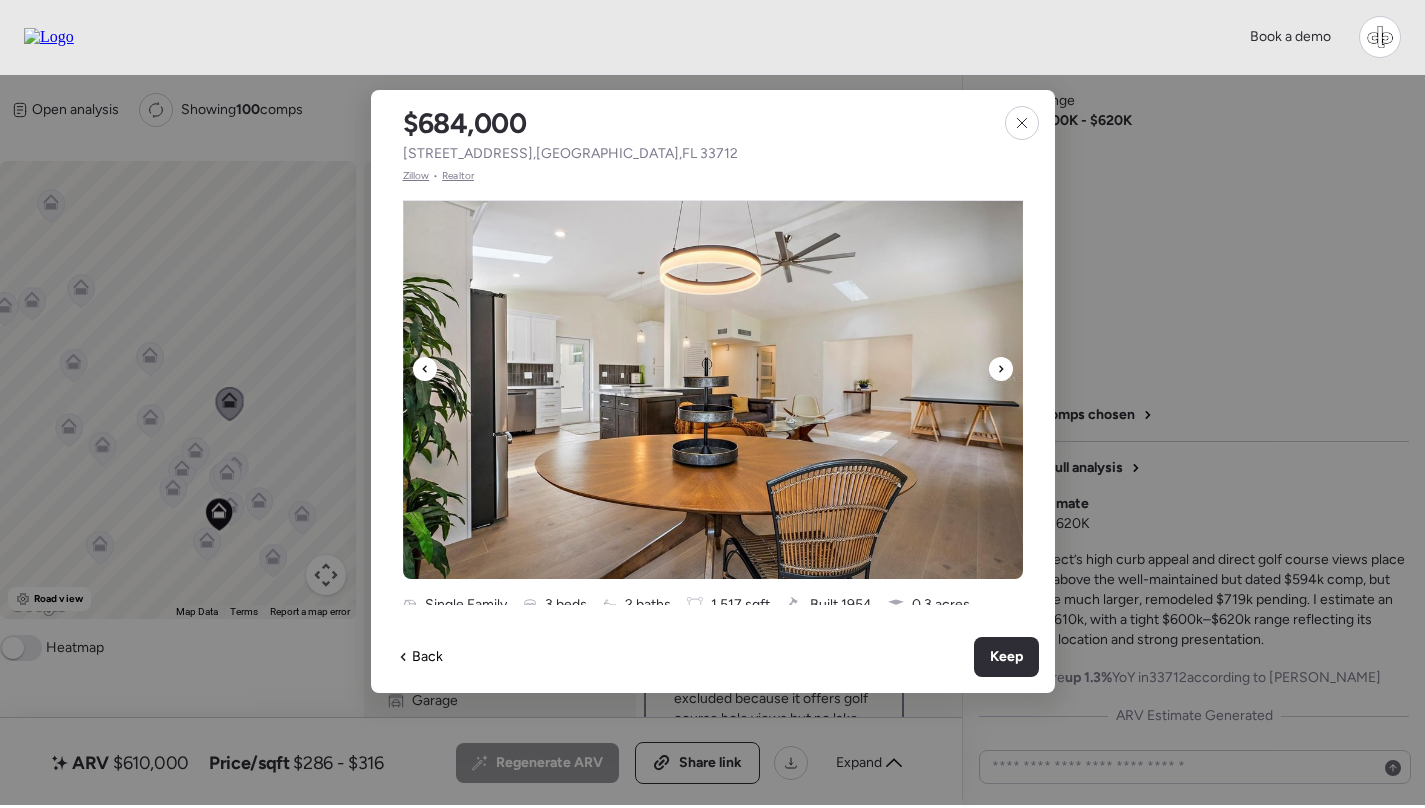 click 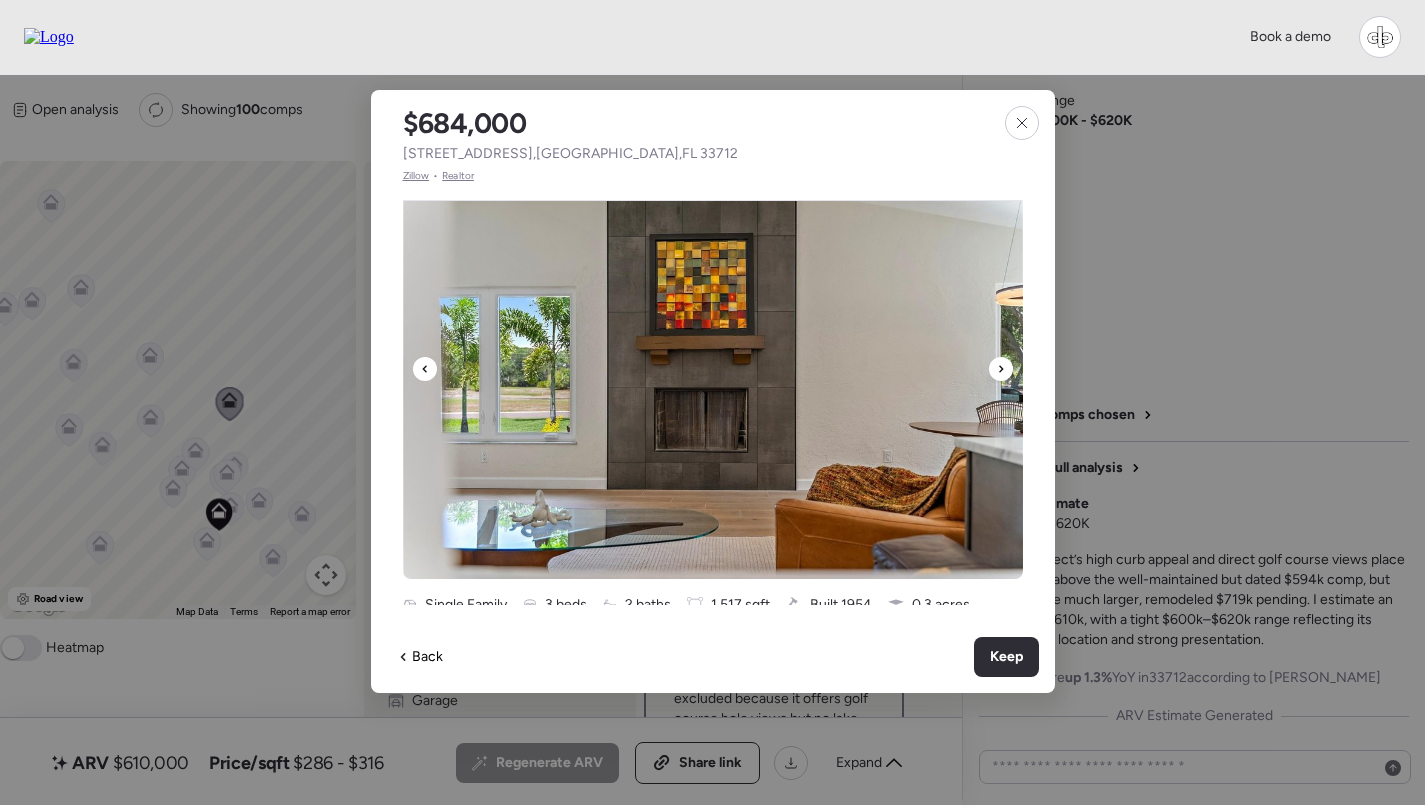 click 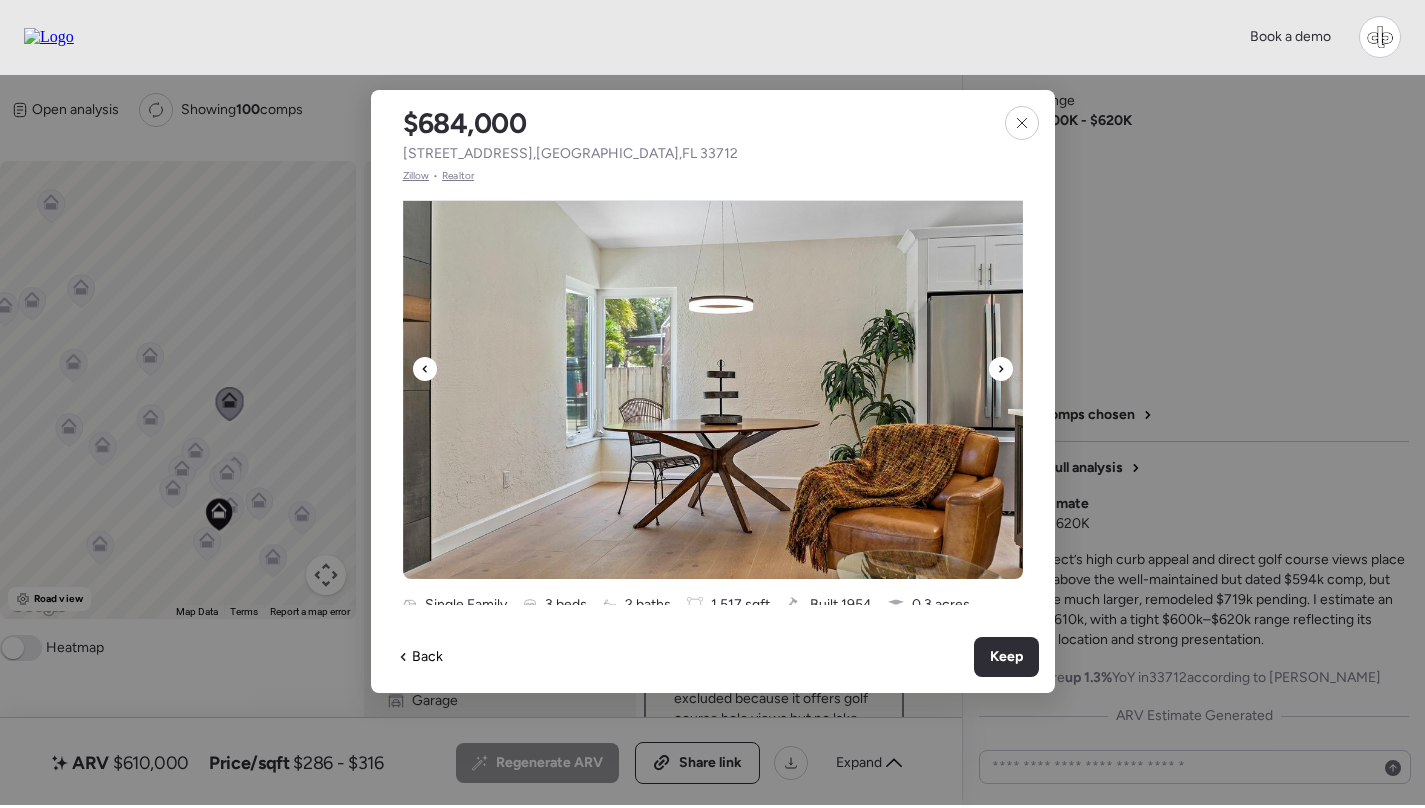 click 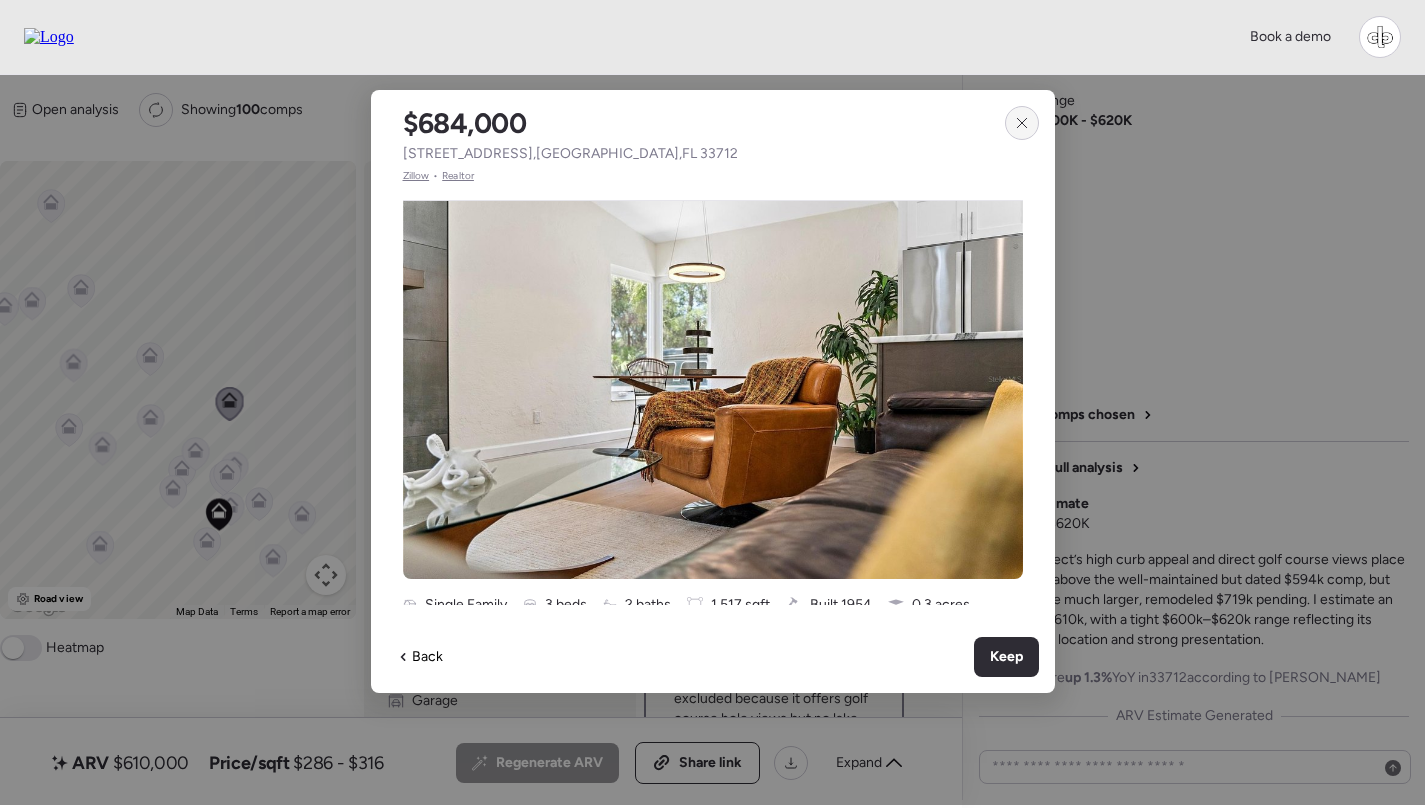 click at bounding box center (1022, 123) 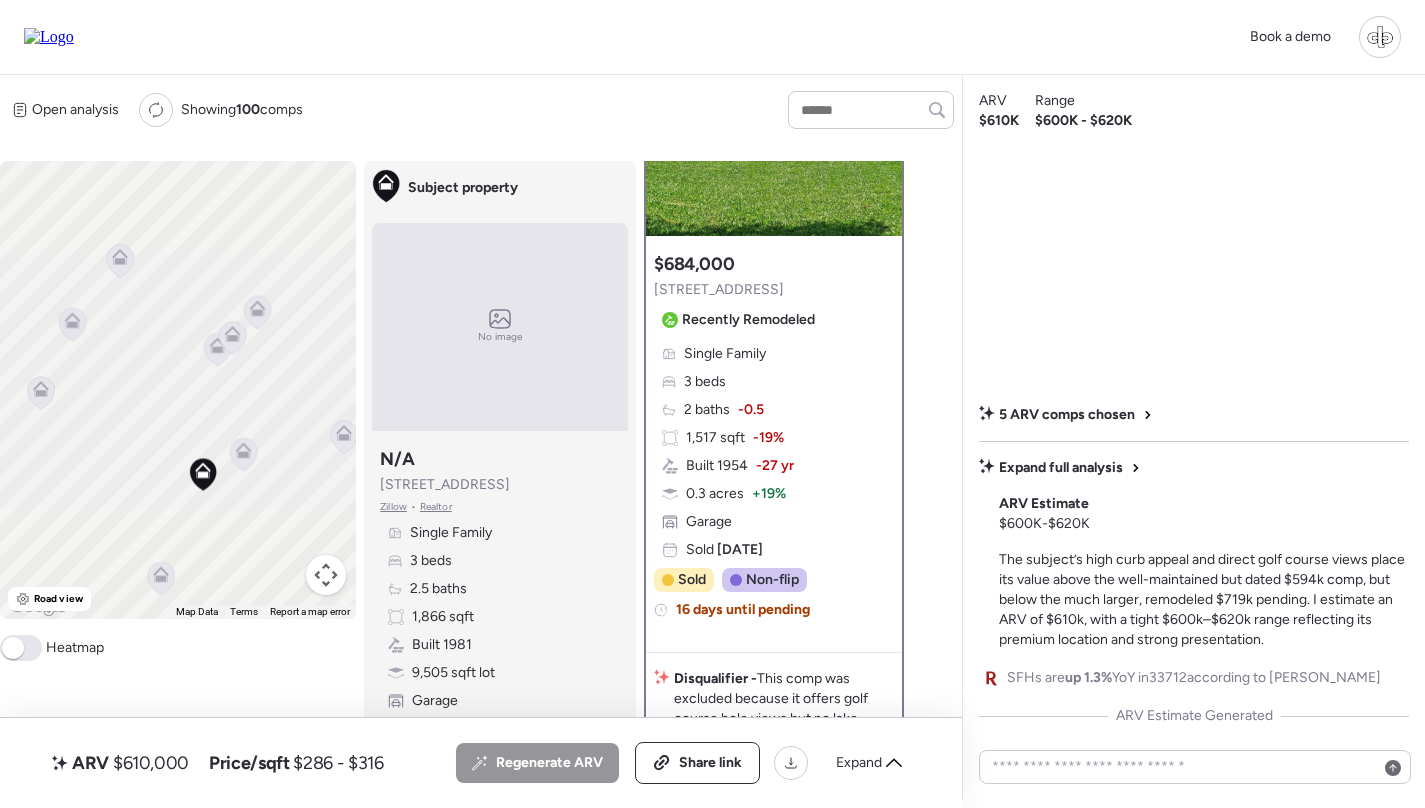 drag, startPoint x: 219, startPoint y: 463, endPoint x: 192, endPoint y: 412, distance: 57.706154 